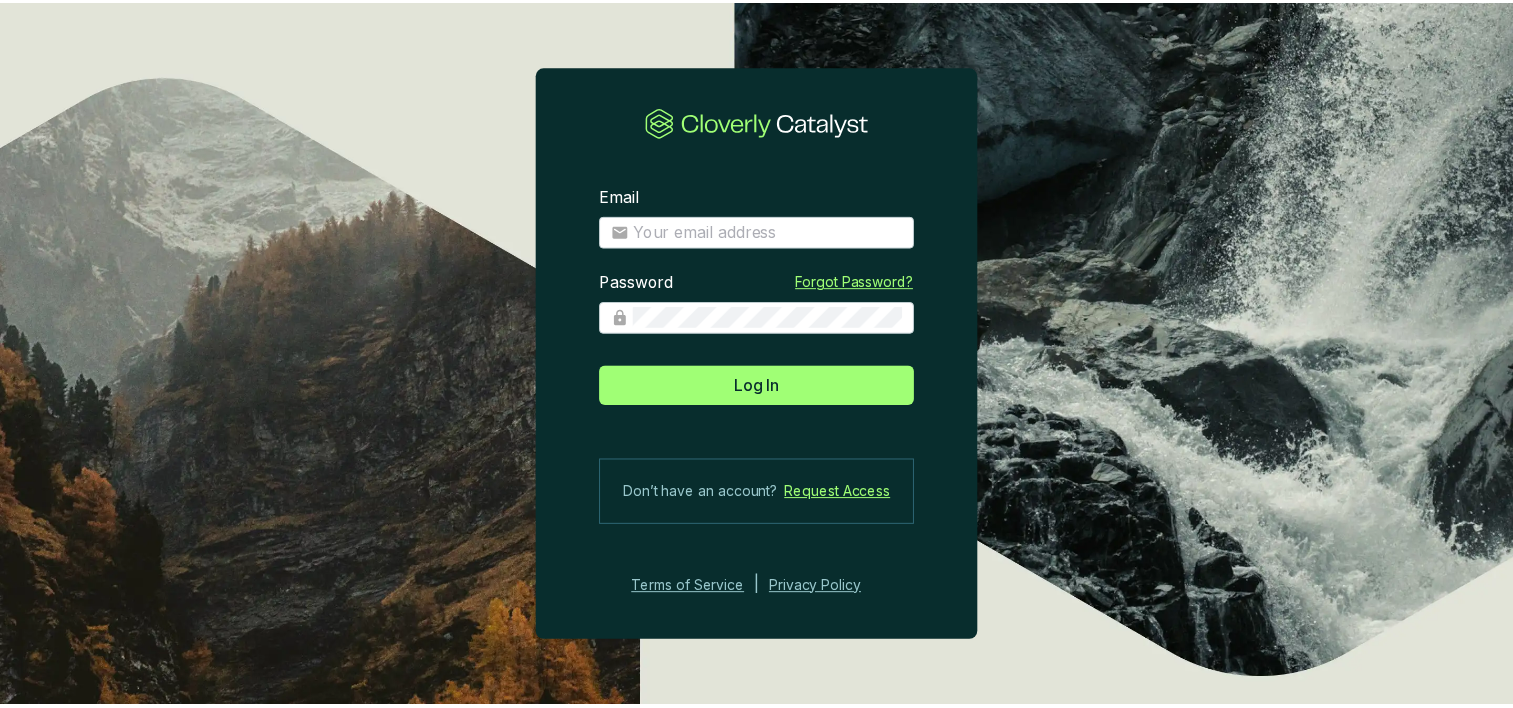 scroll, scrollTop: 0, scrollLeft: 0, axis: both 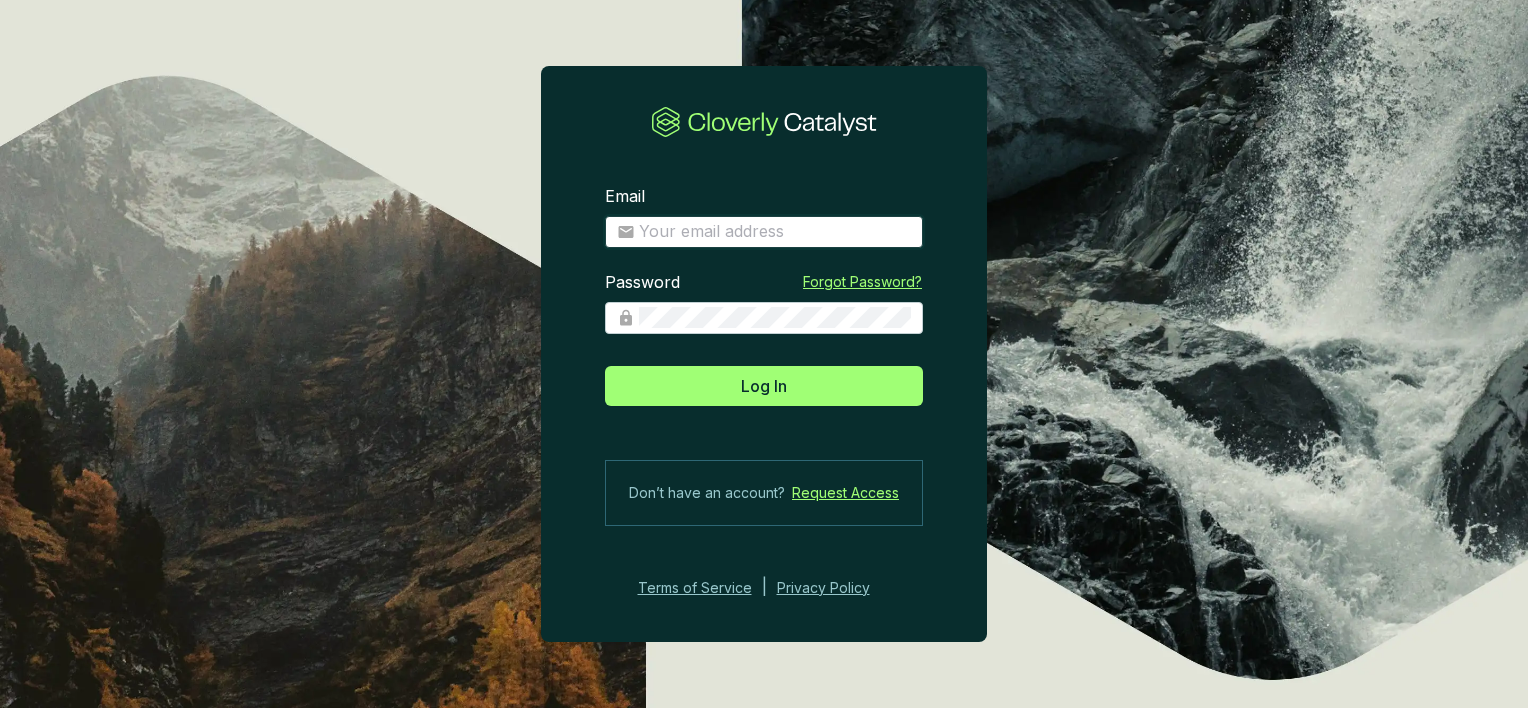 type on "jfare@[EMAIL]" 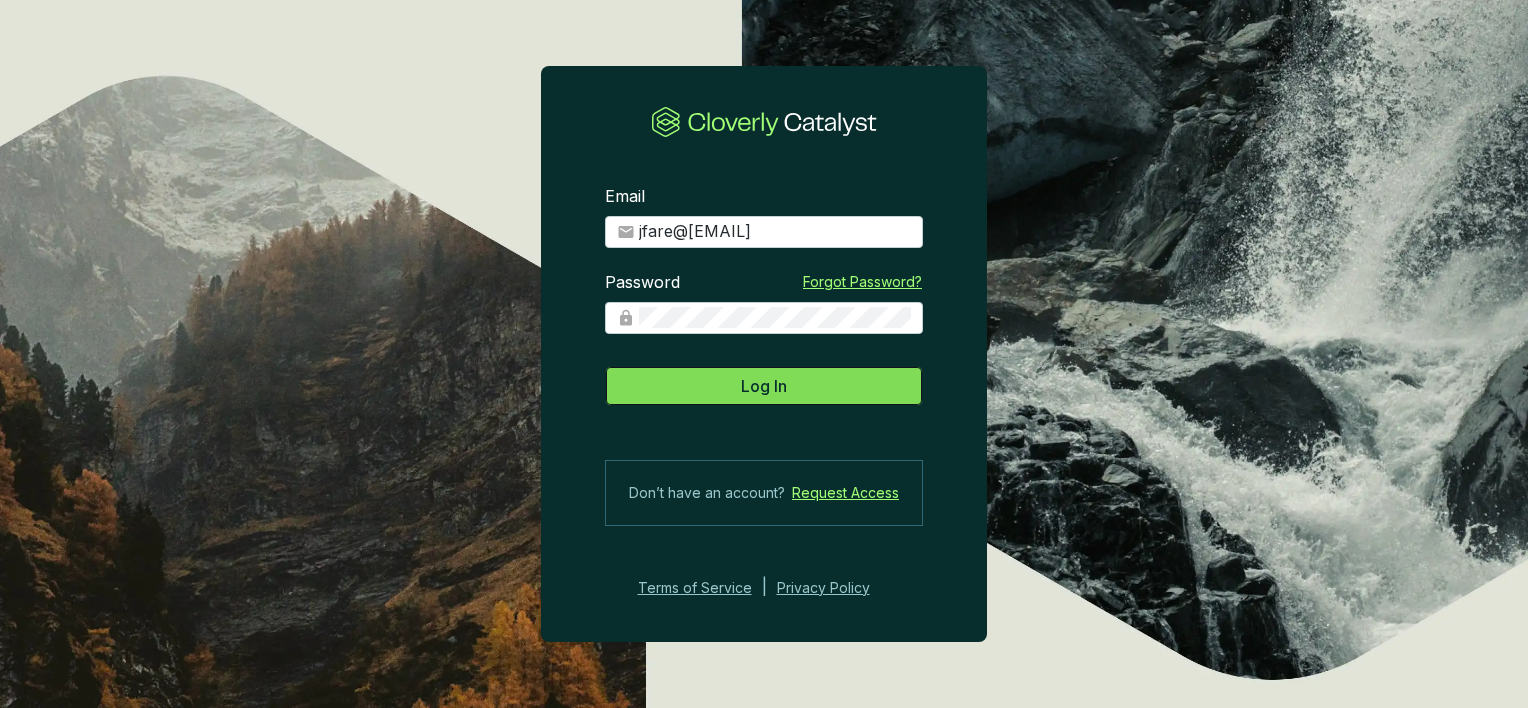 click on "Log In" at bounding box center [764, 386] 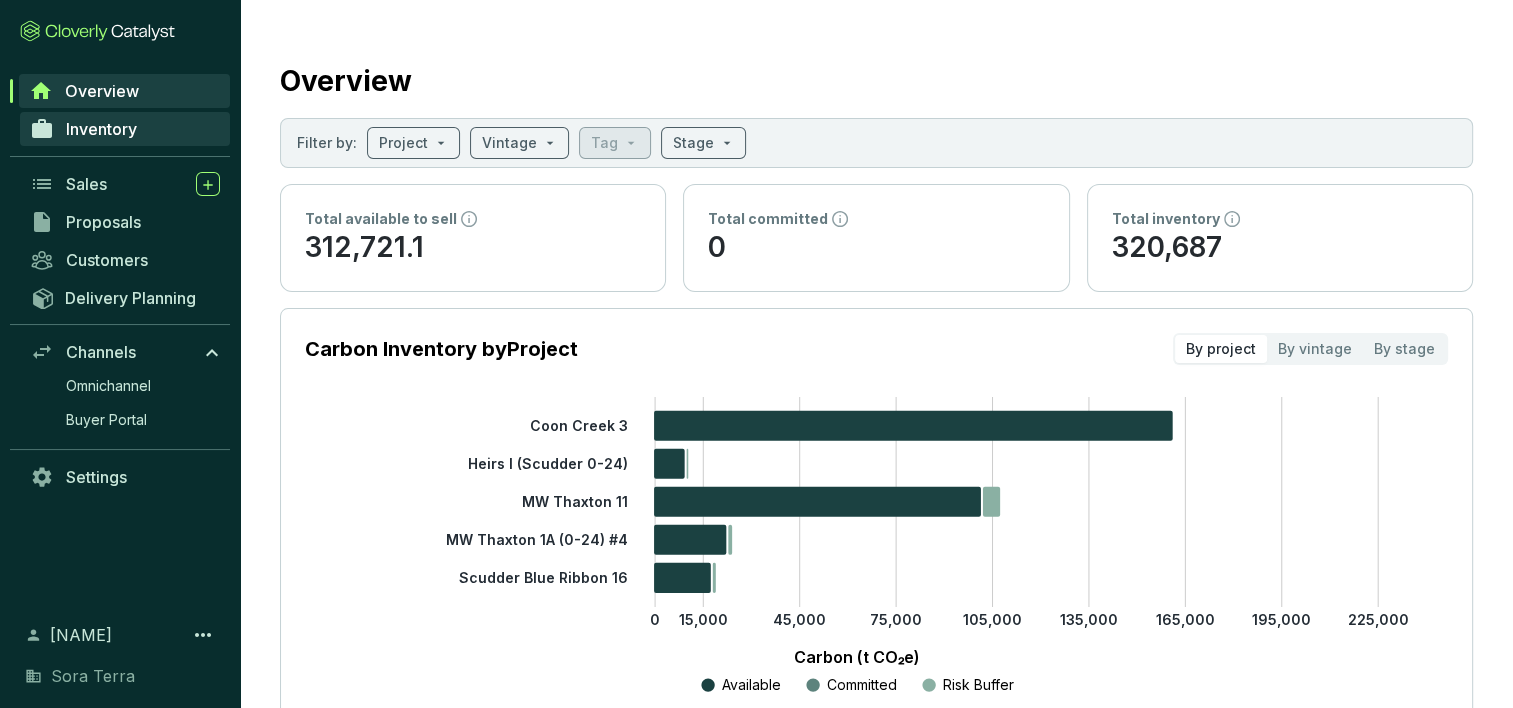 click on "Inventory" at bounding box center (101, 129) 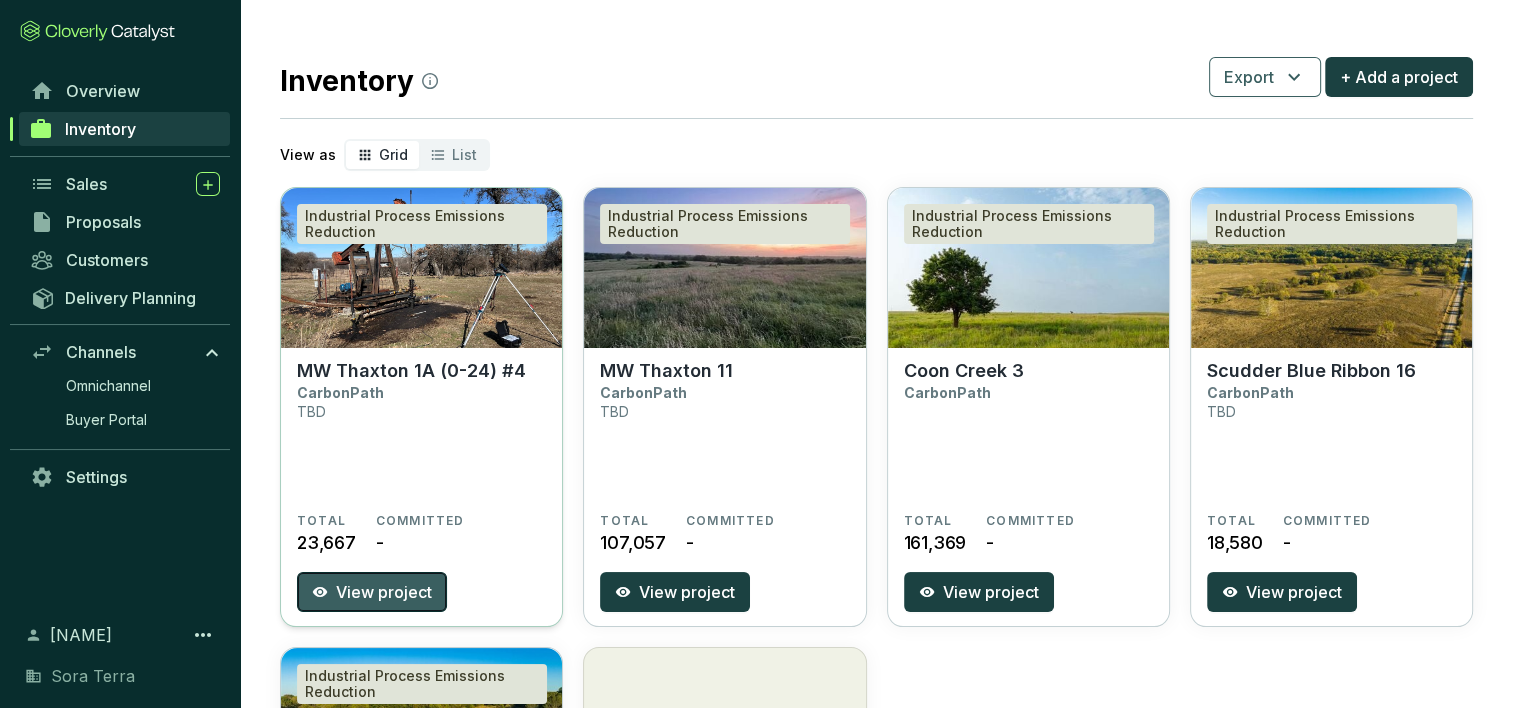 click on "View project" at bounding box center (384, 592) 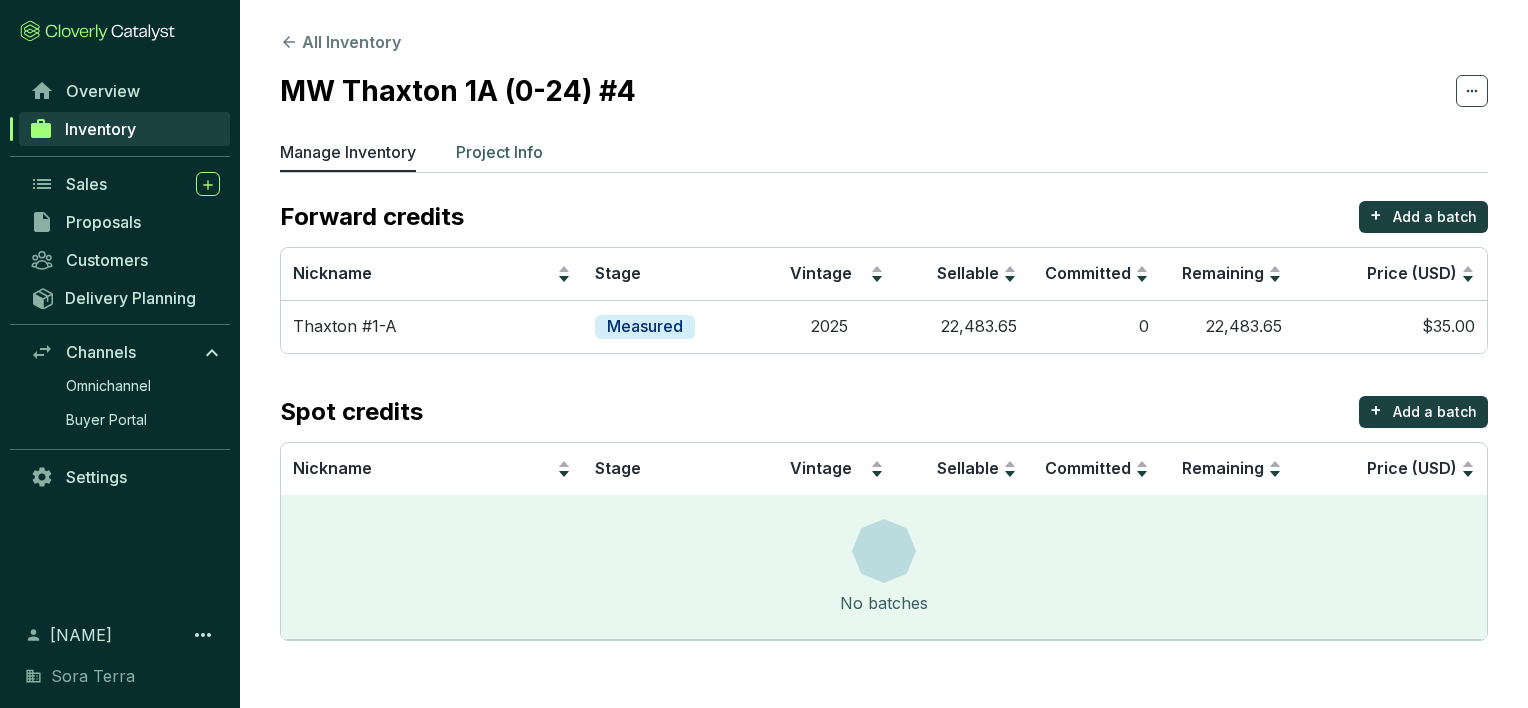 click on "Project Info" at bounding box center [499, 152] 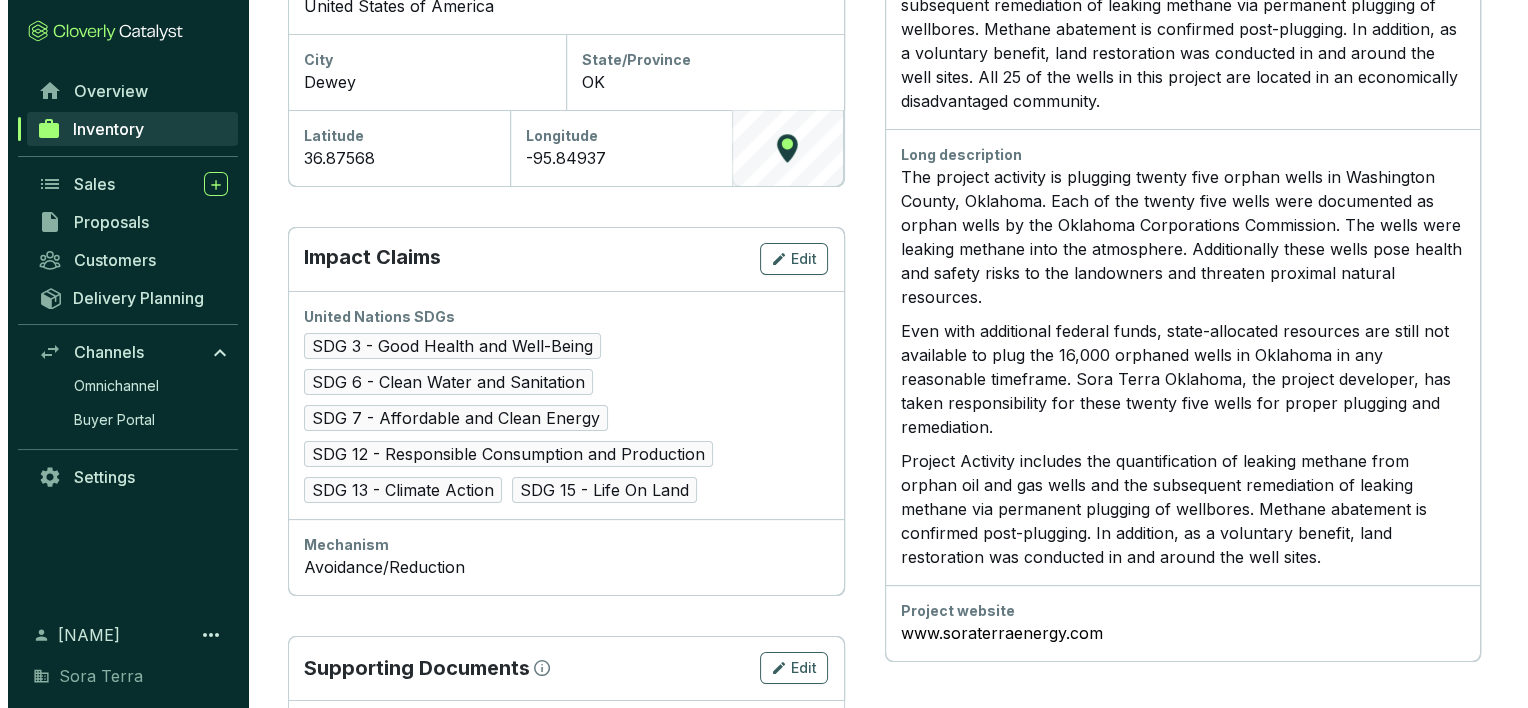 scroll, scrollTop: 908, scrollLeft: 0, axis: vertical 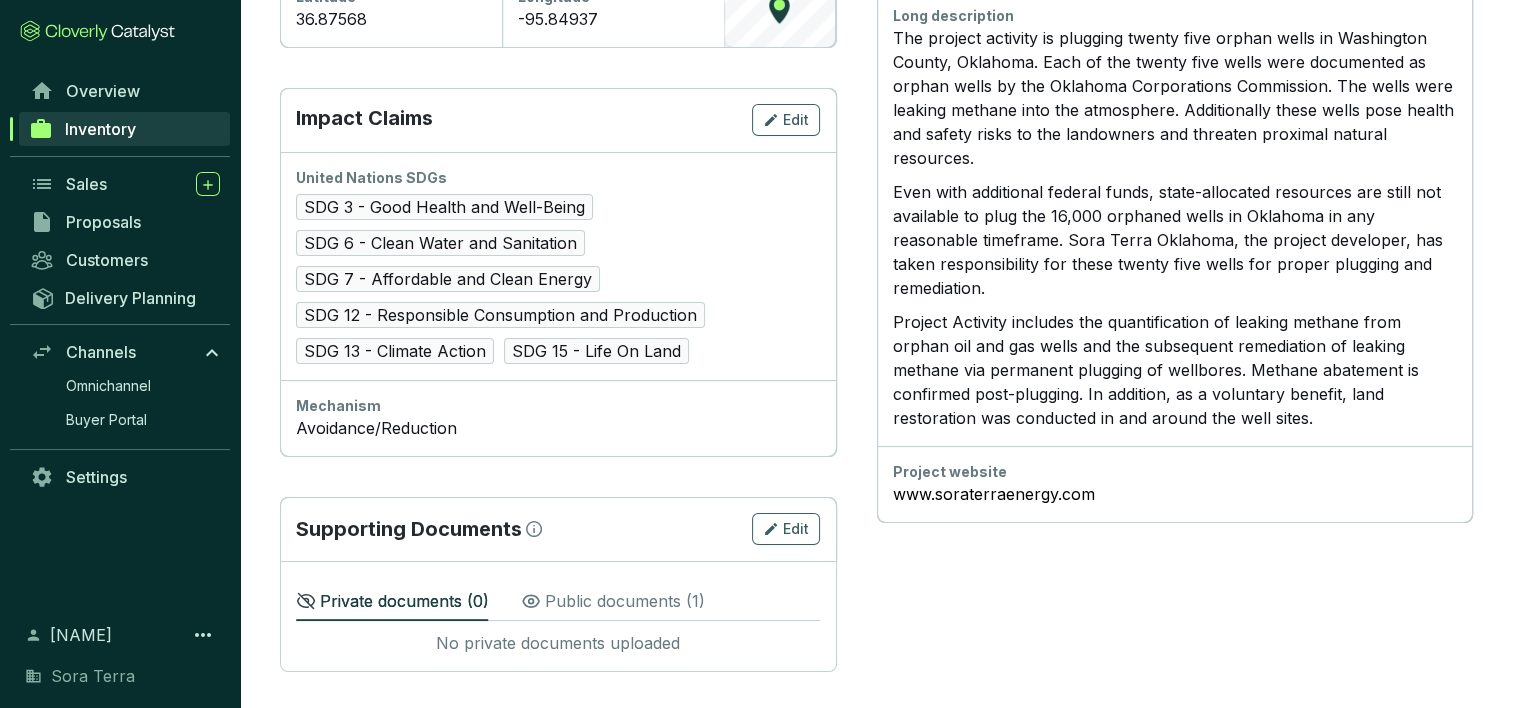 click on "Public documents ( 1 )" at bounding box center [625, 601] 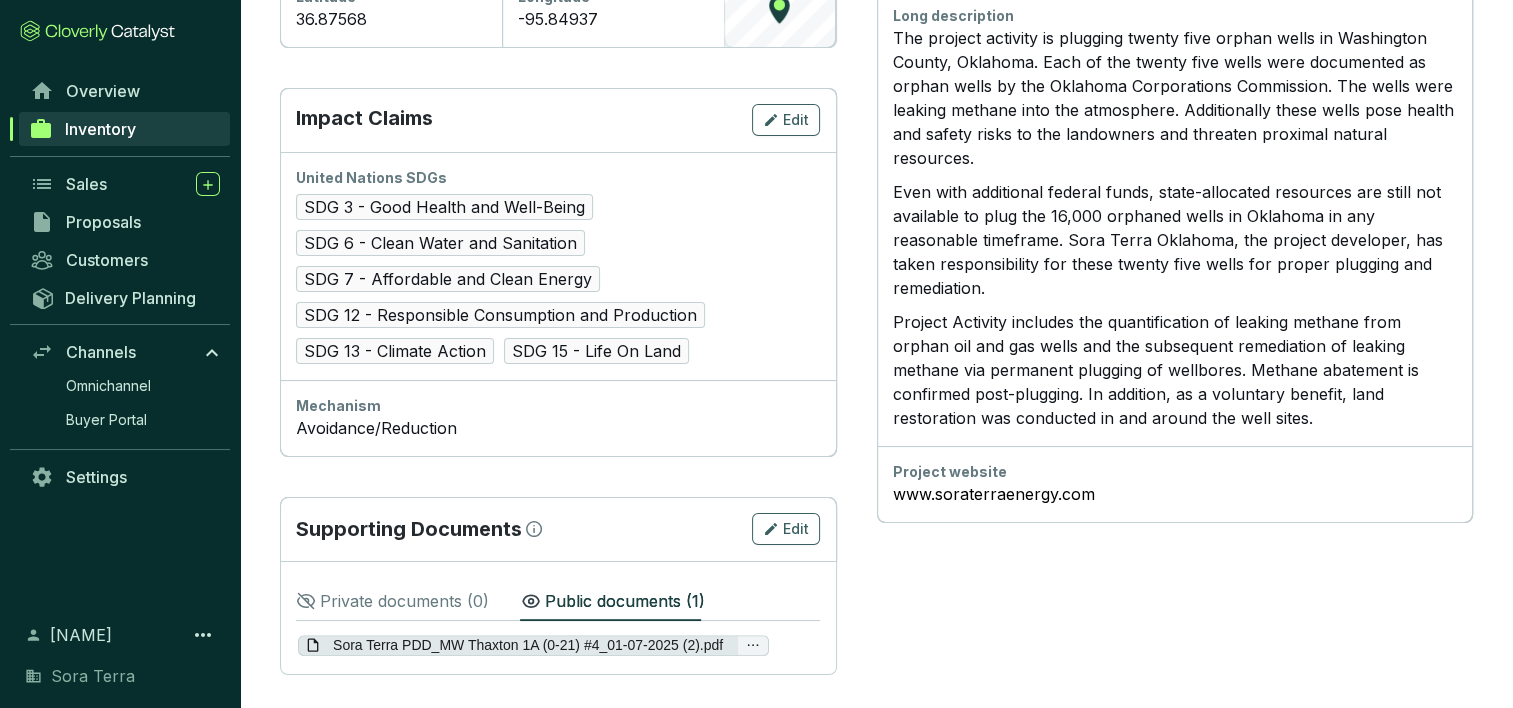 click on "Sora Terra PDD_MW Thaxton 1A (0-21) #4_01-07-2025 (2).pdf" at bounding box center (528, 645) 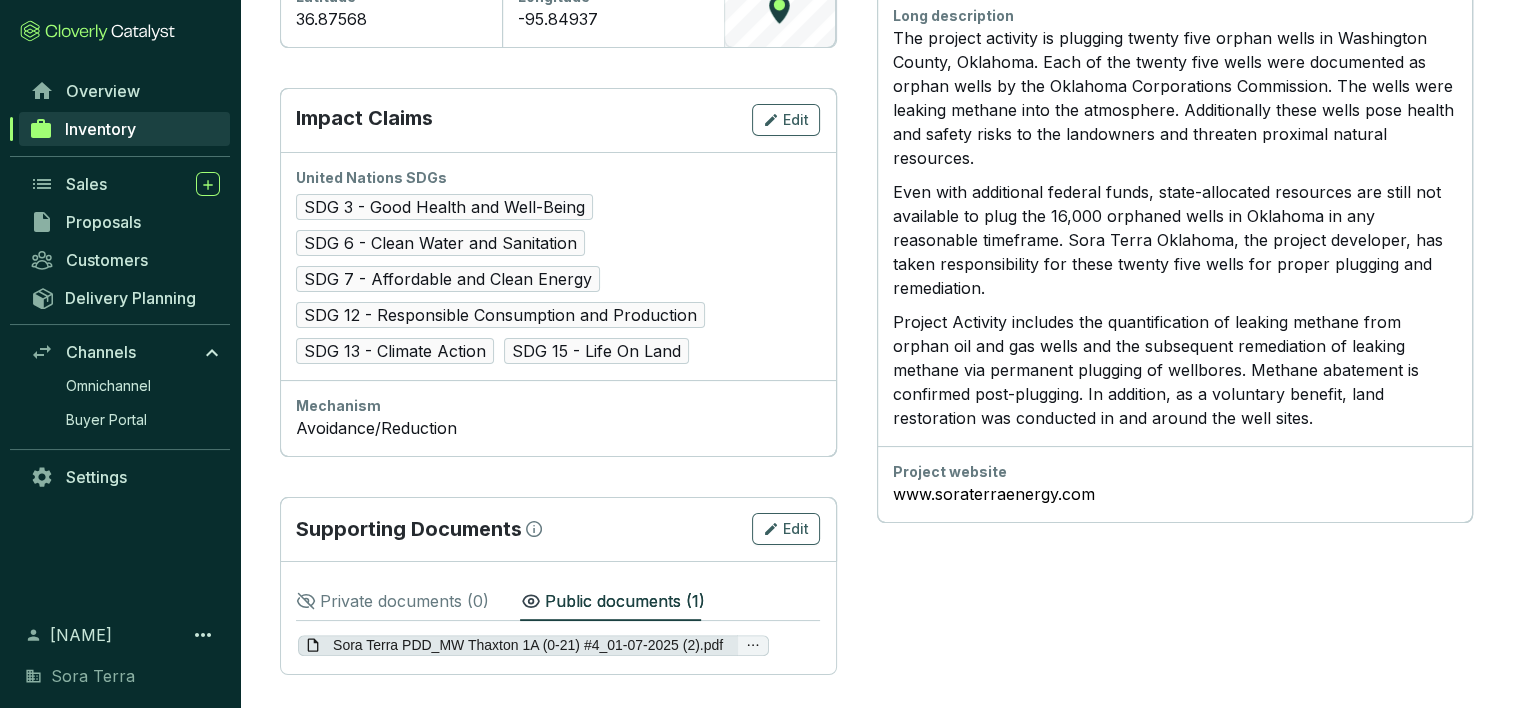click on "Sora Terra PDD_MW Thaxton 1A (0-21) #4_01-07-2025 (2).pdf" at bounding box center (528, 645) 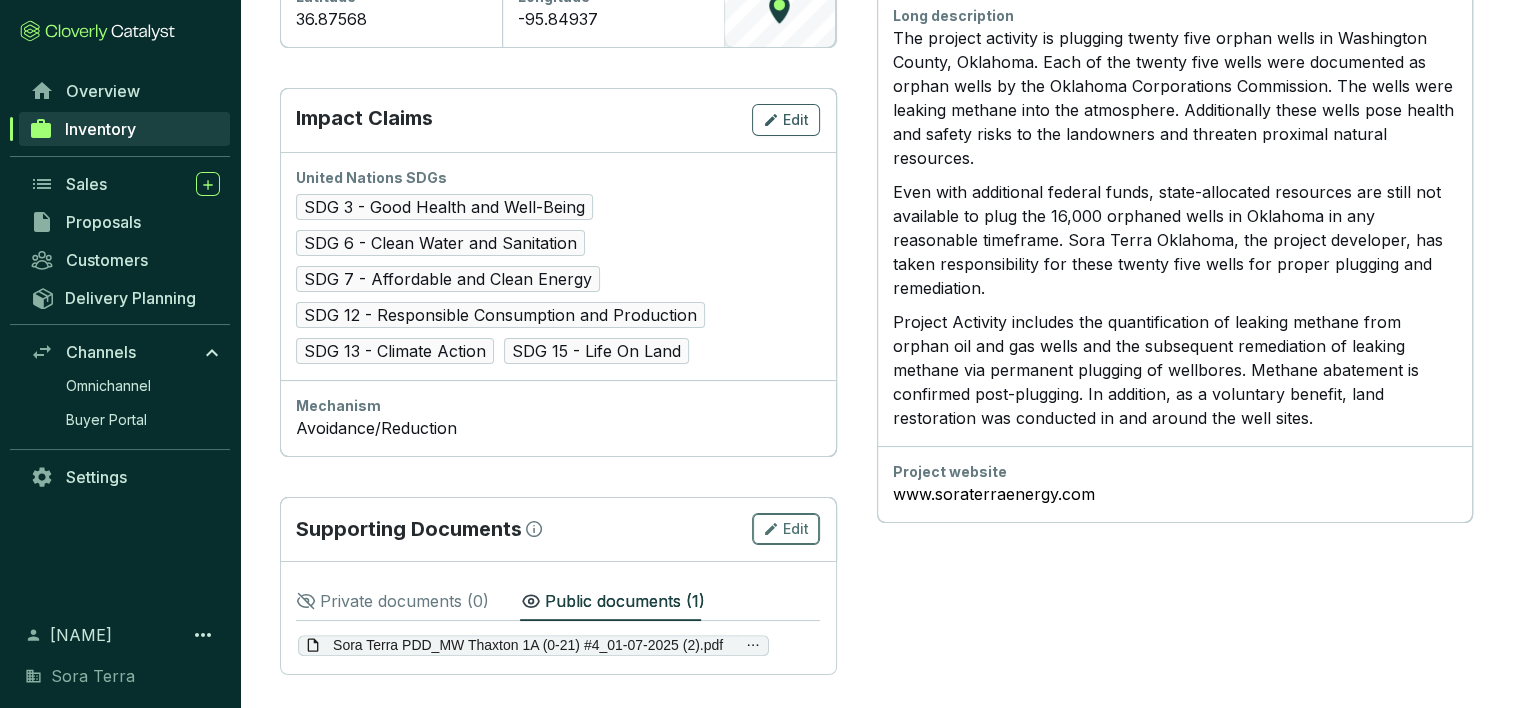 click 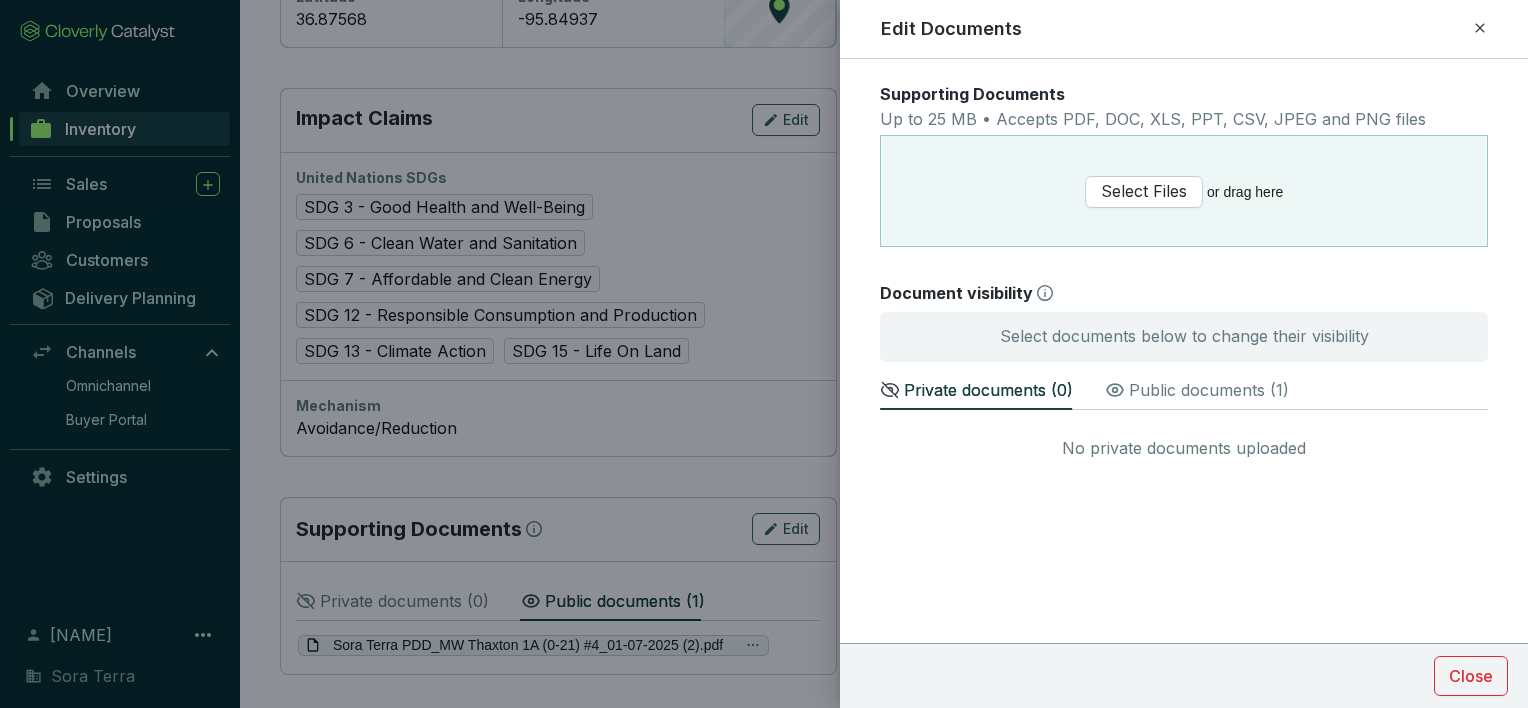 click on "Public documents ( 1 )" at bounding box center [1209, 390] 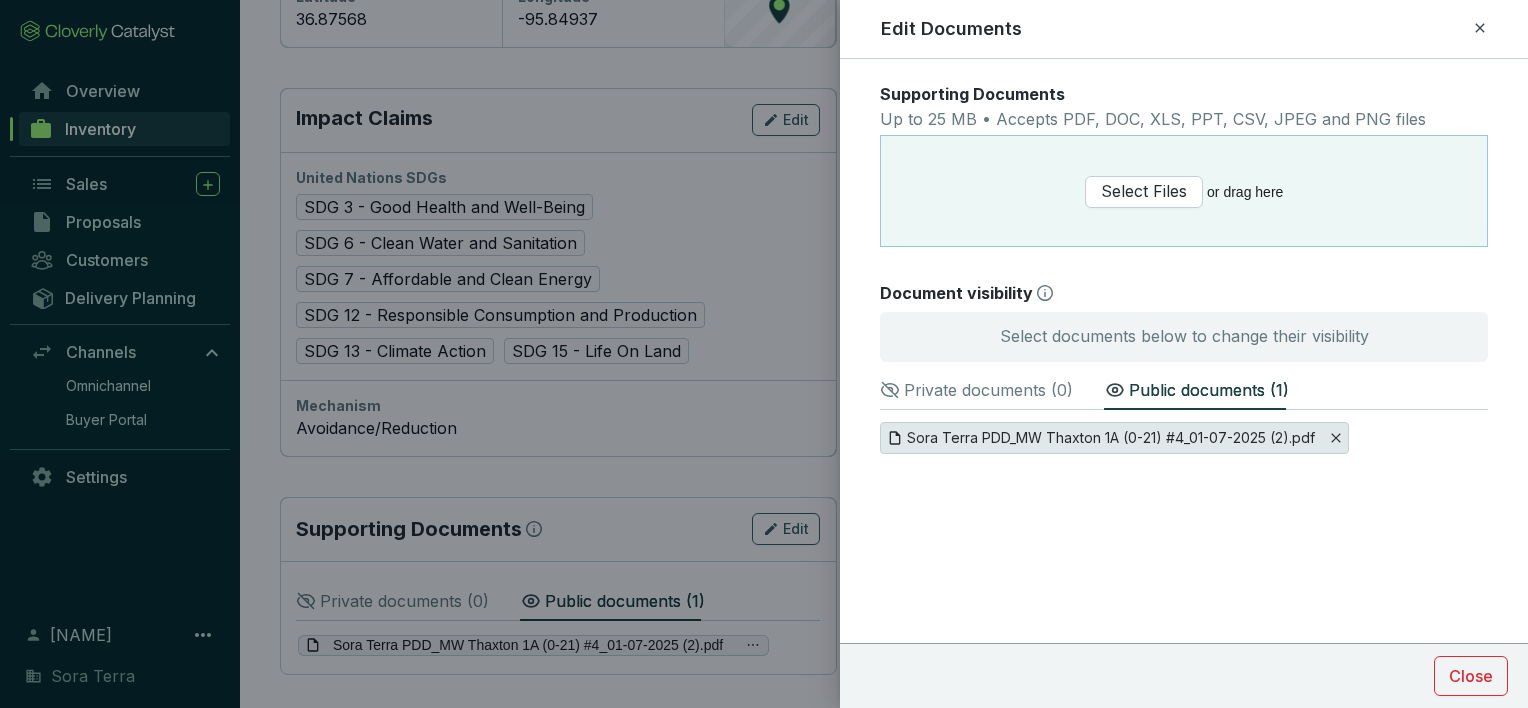 click 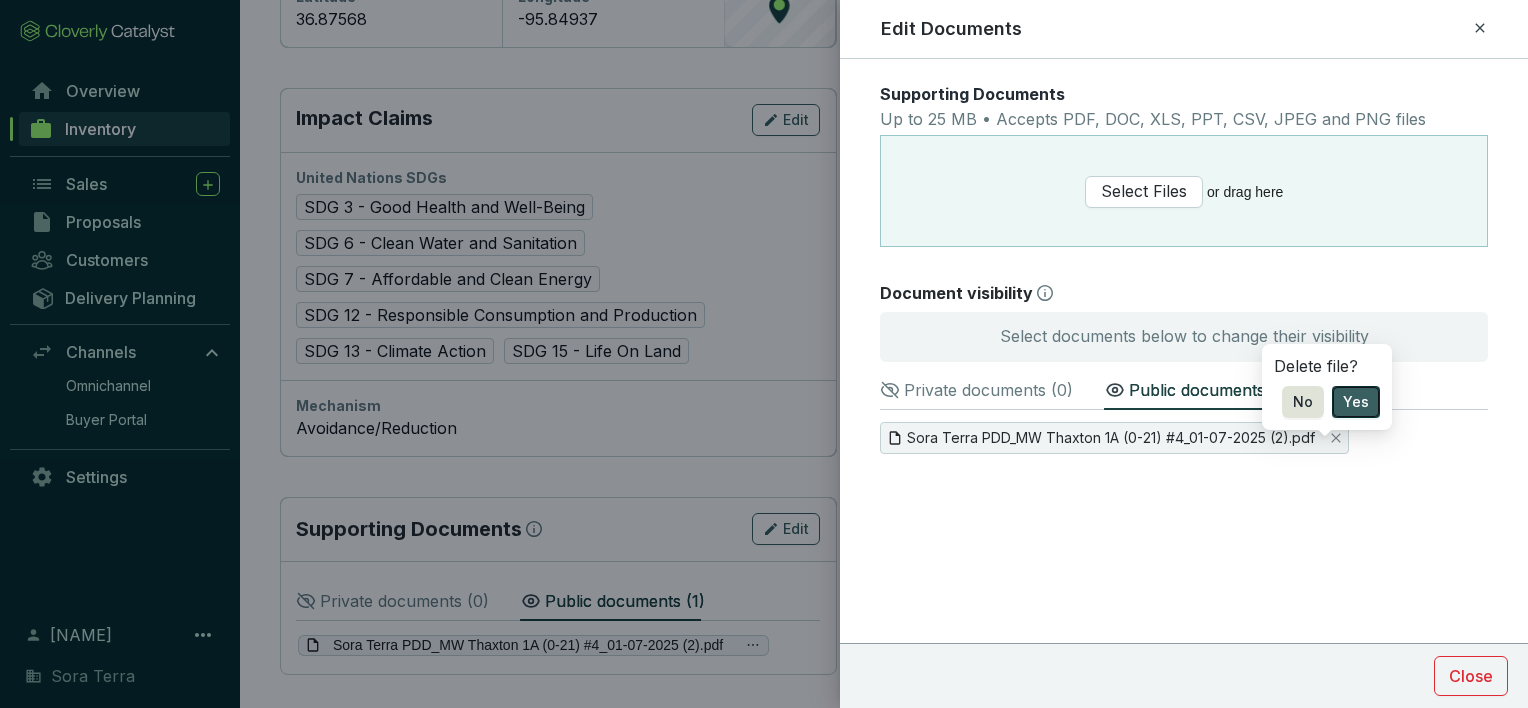 click on "Yes" at bounding box center (1356, 402) 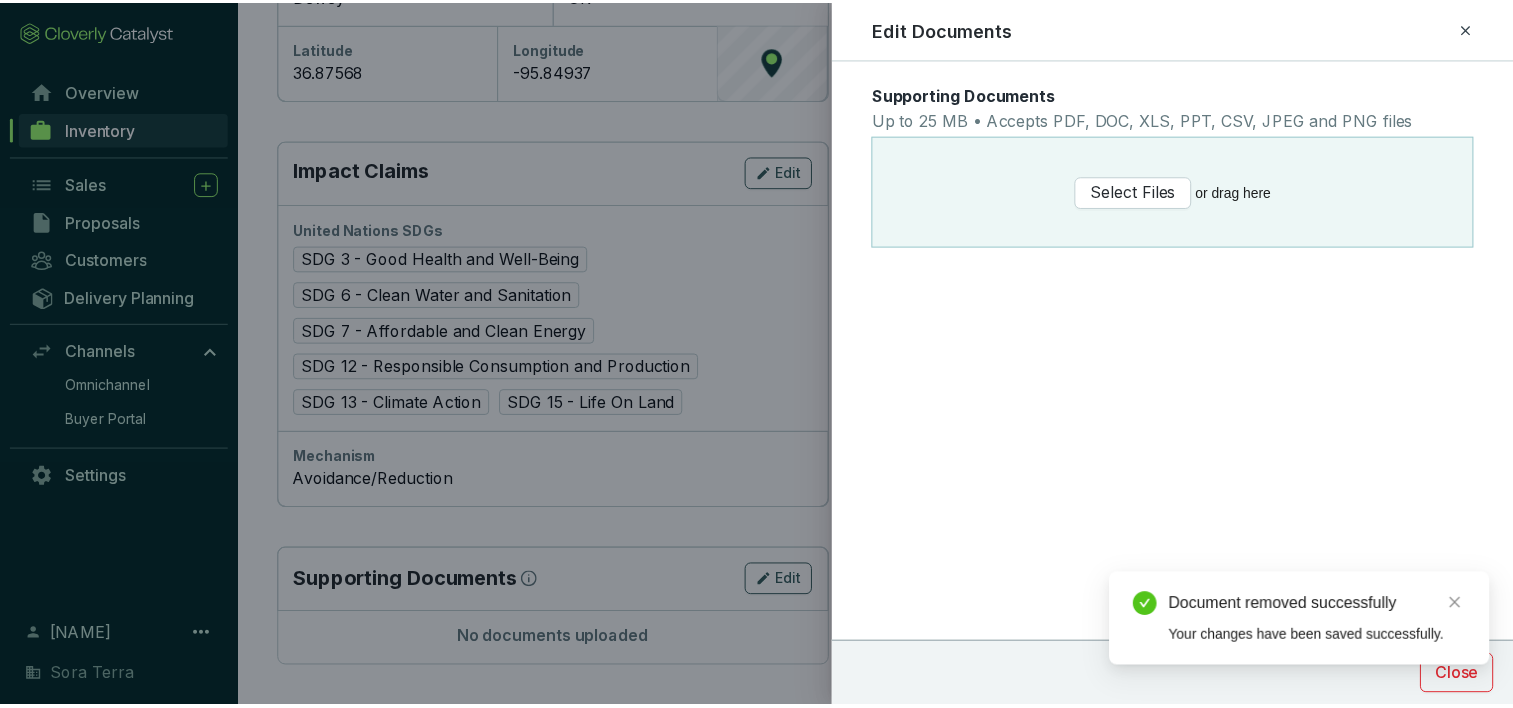 scroll, scrollTop: 852, scrollLeft: 0, axis: vertical 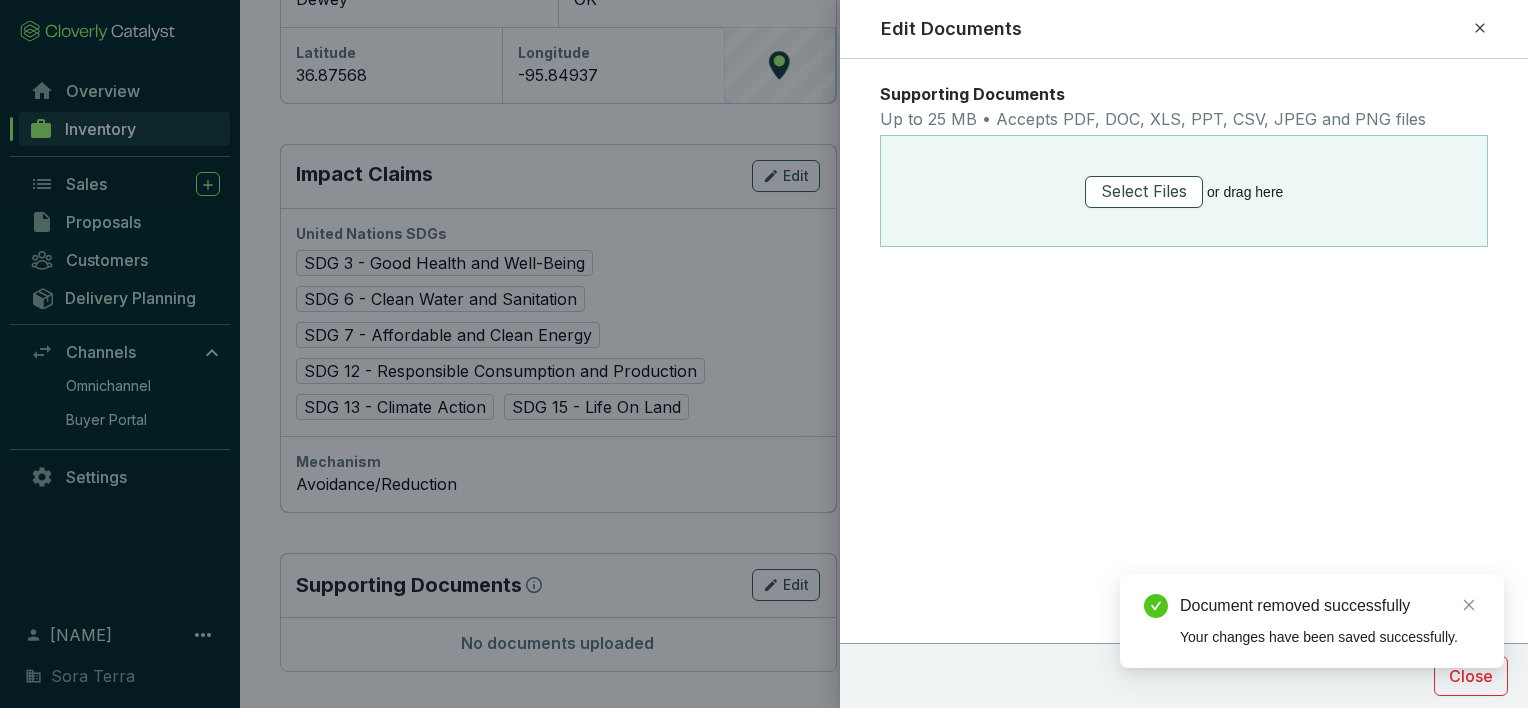 click on "Select Files" at bounding box center (1144, 191) 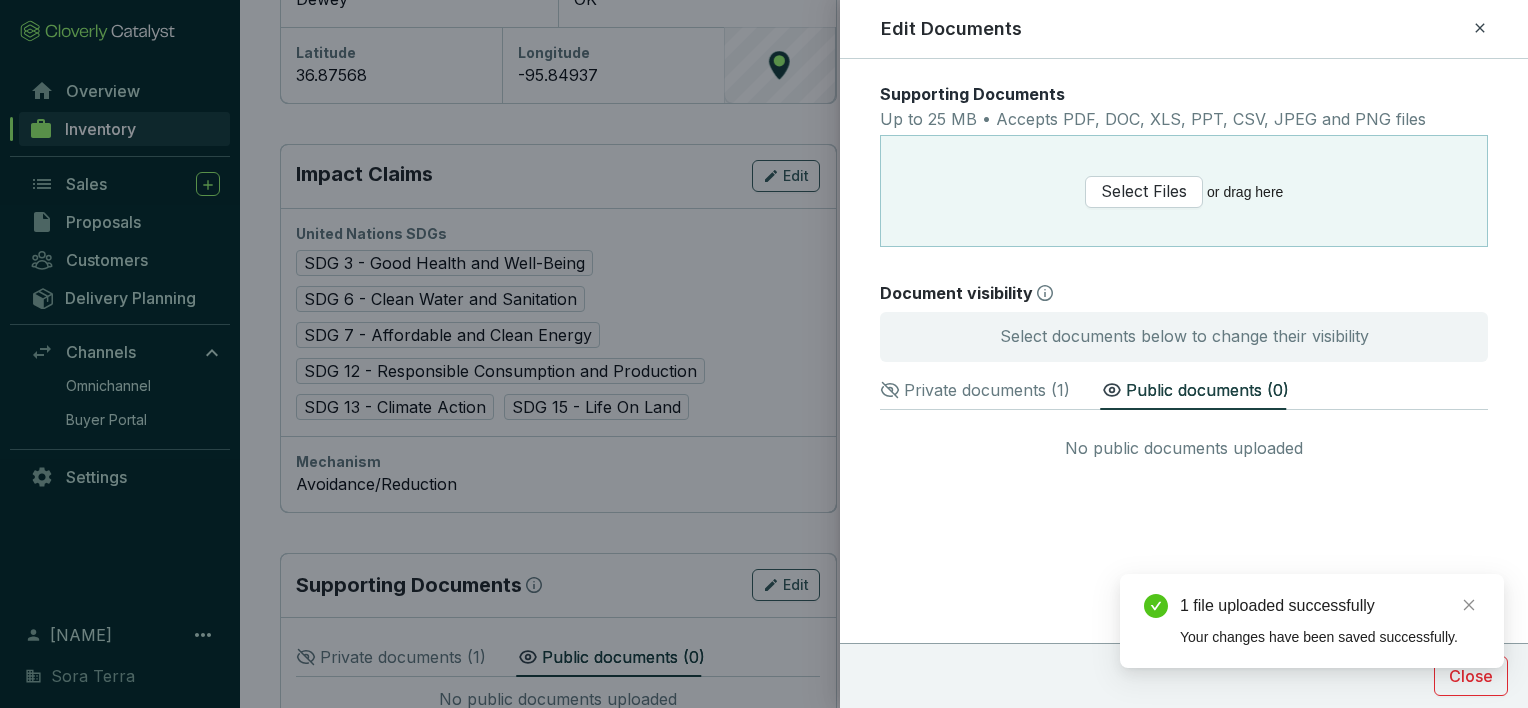 click on "Private documents ( 1 )" at bounding box center (987, 390) 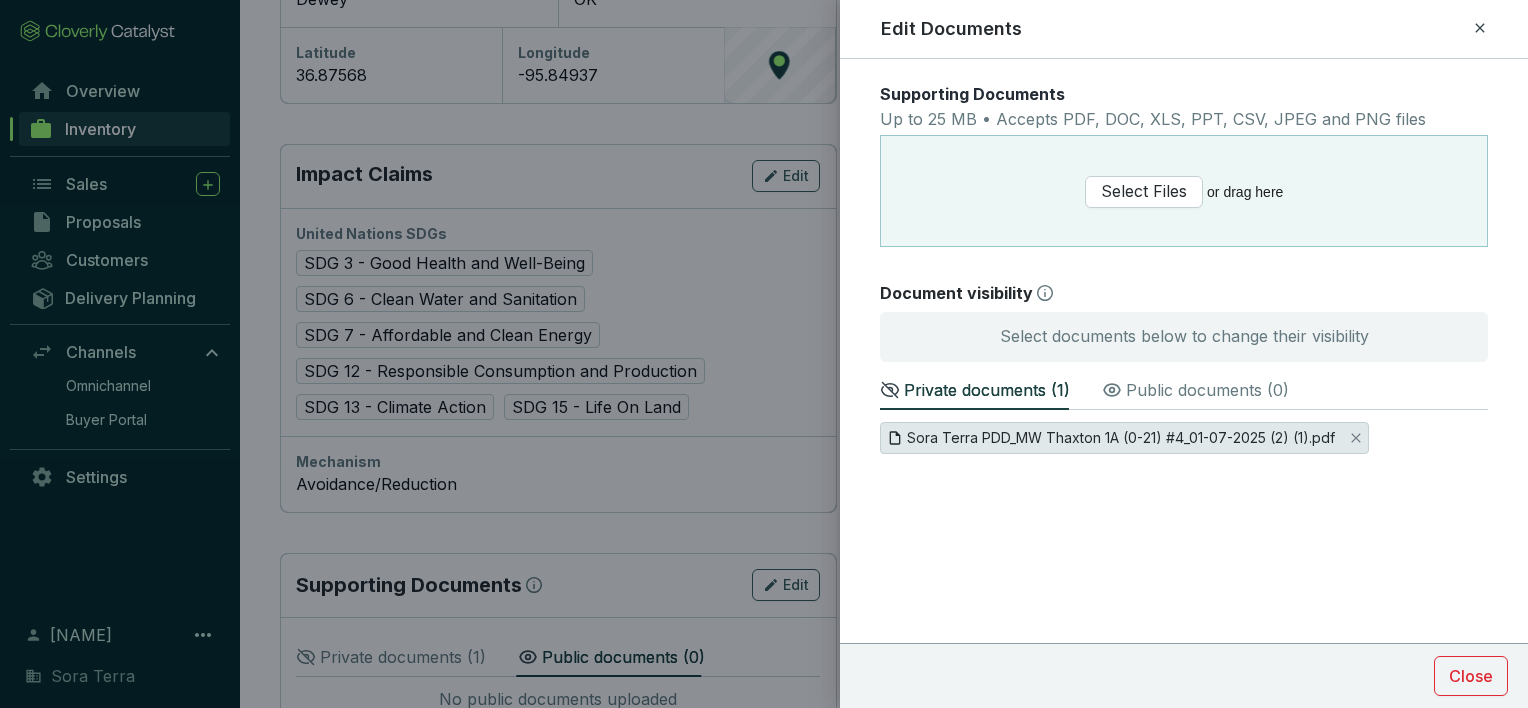 click on "Sora Terra PDD_MW Thaxton 1A (0-21) #4_01-07-2025 (2) (1).pdf" at bounding box center [1121, 438] 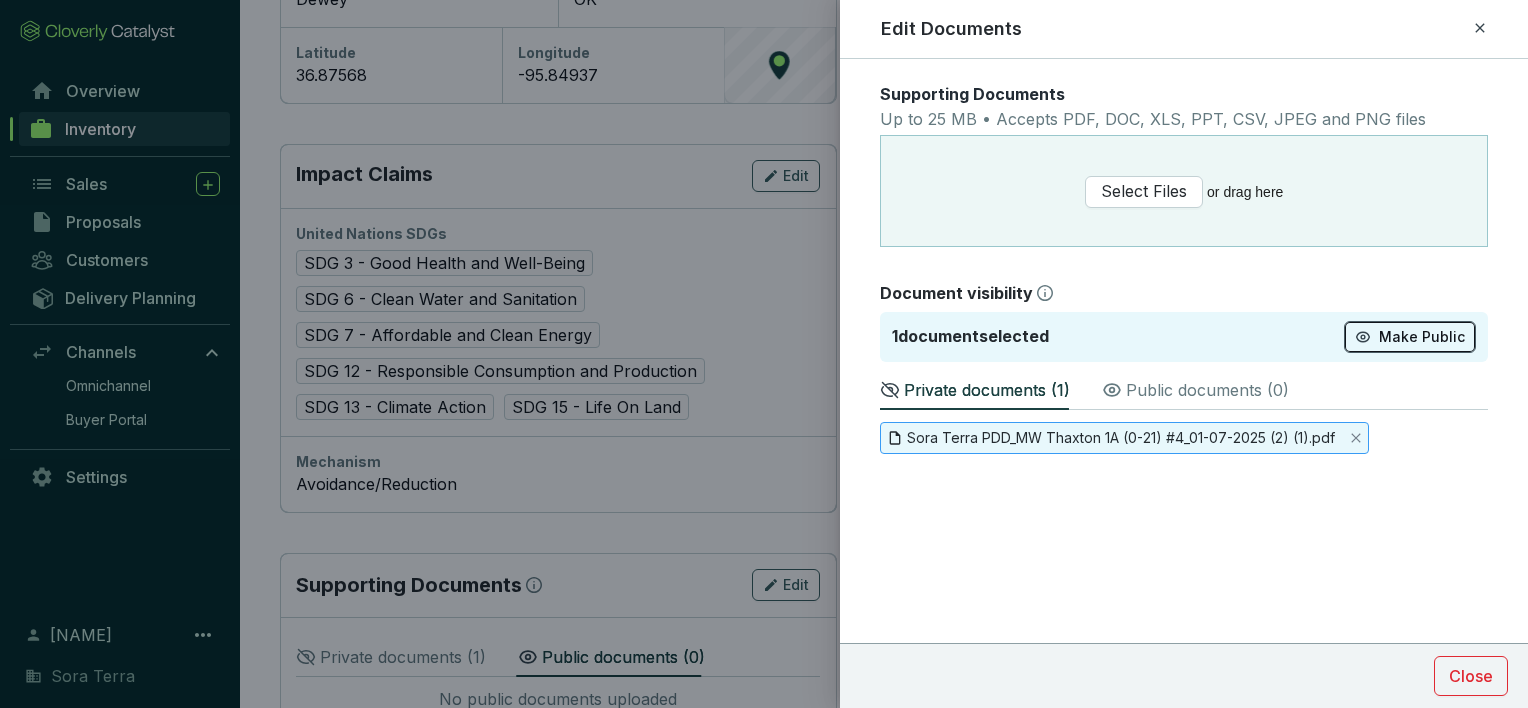 click on "Make Public" at bounding box center [1422, 337] 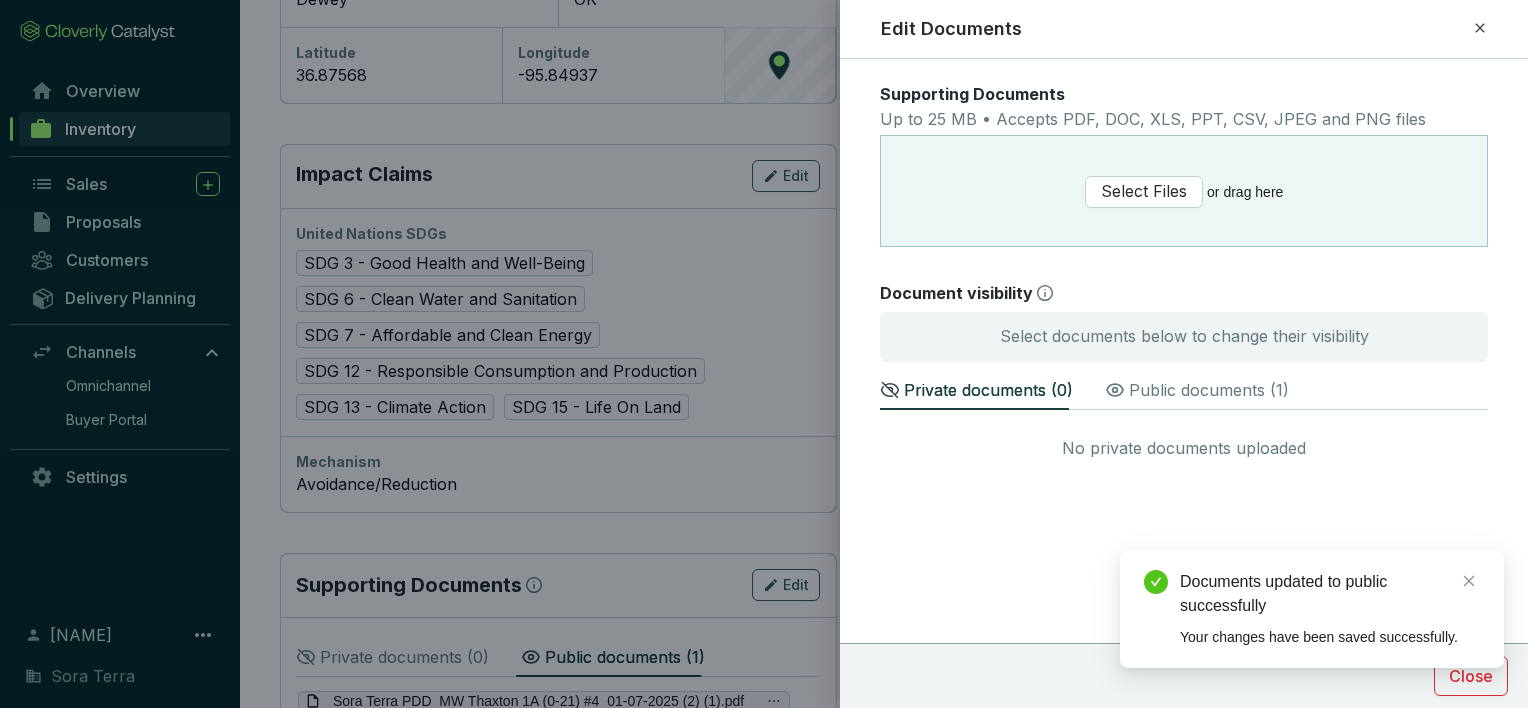 click 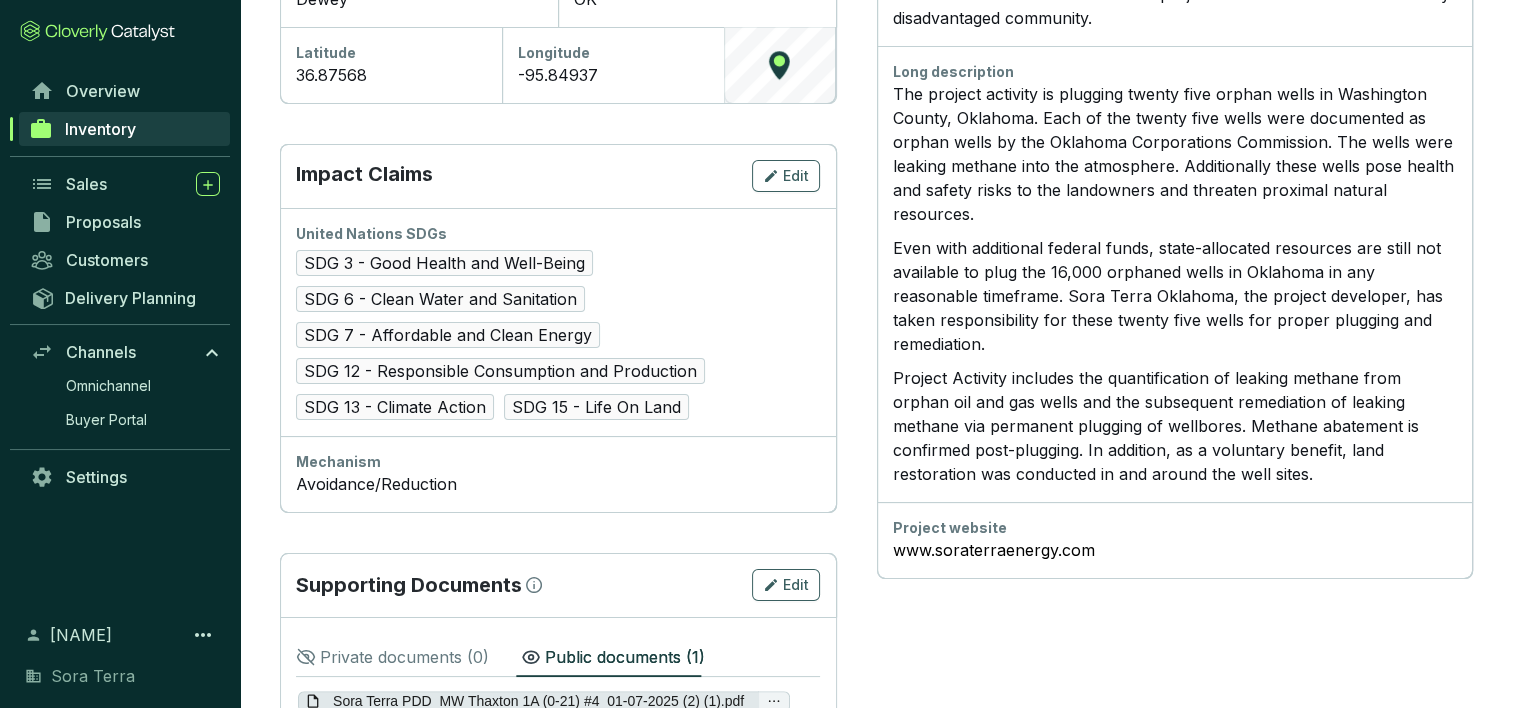 click on "Sora Terra PDD_MW Thaxton 1A (0-21) #4_01-07-2025 (2) (1).pdf" at bounding box center [538, 701] 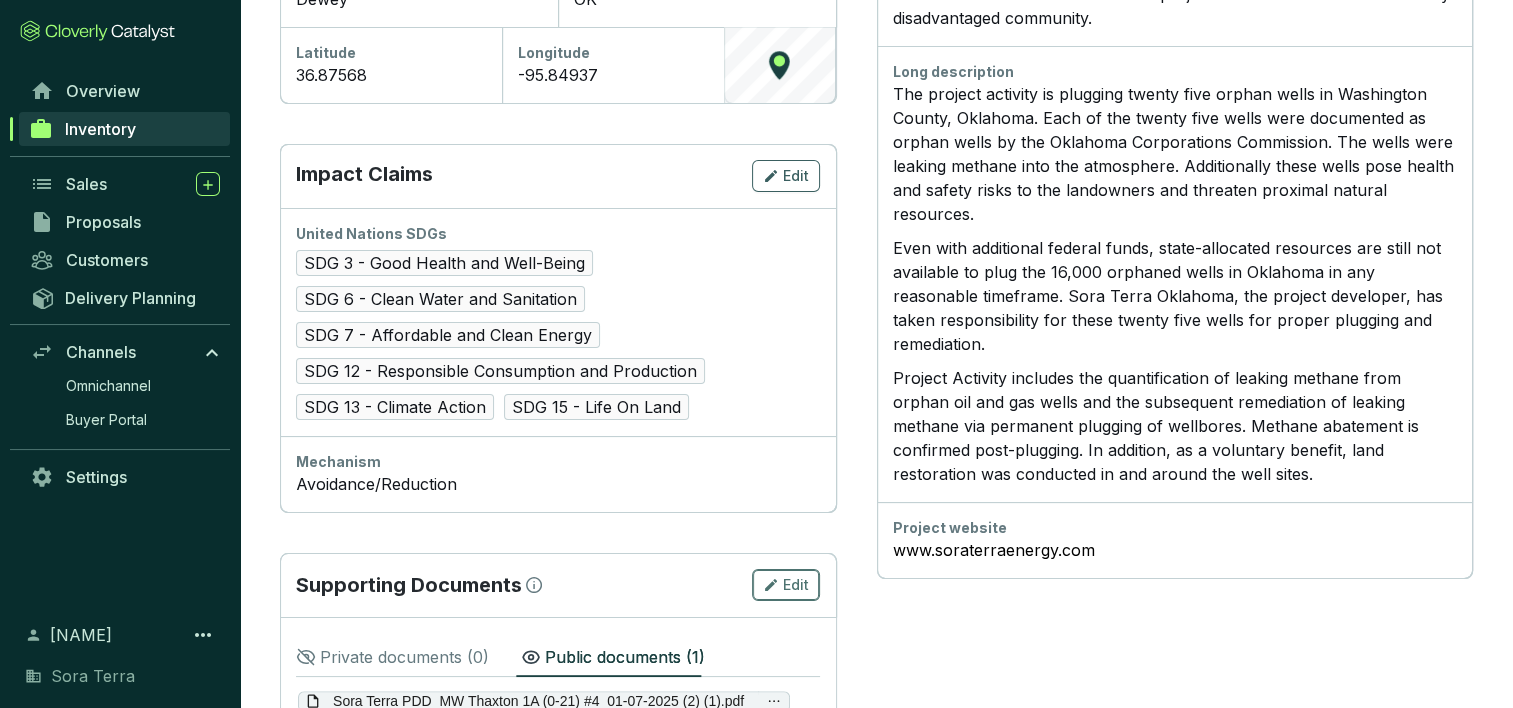 click 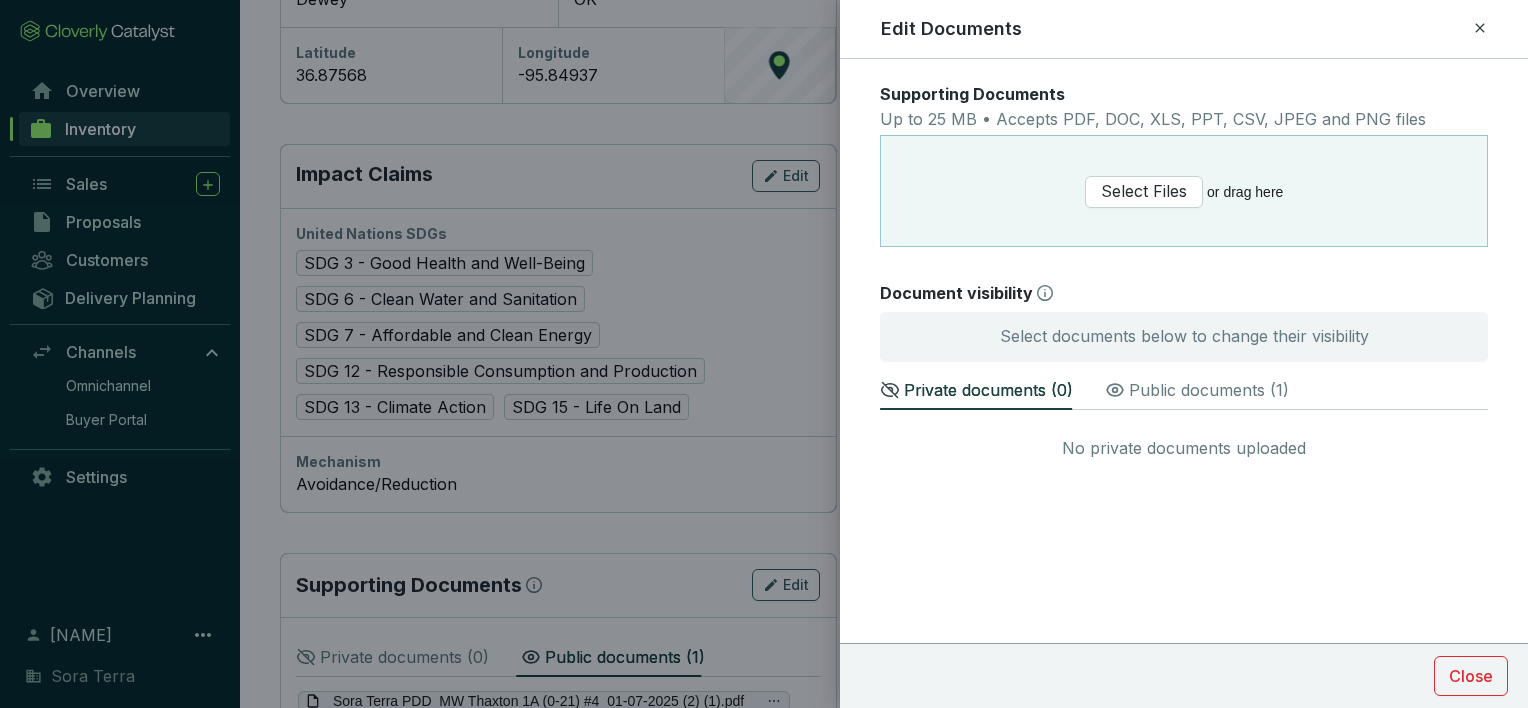 click on "Public documents ( 1 )" at bounding box center (1209, 390) 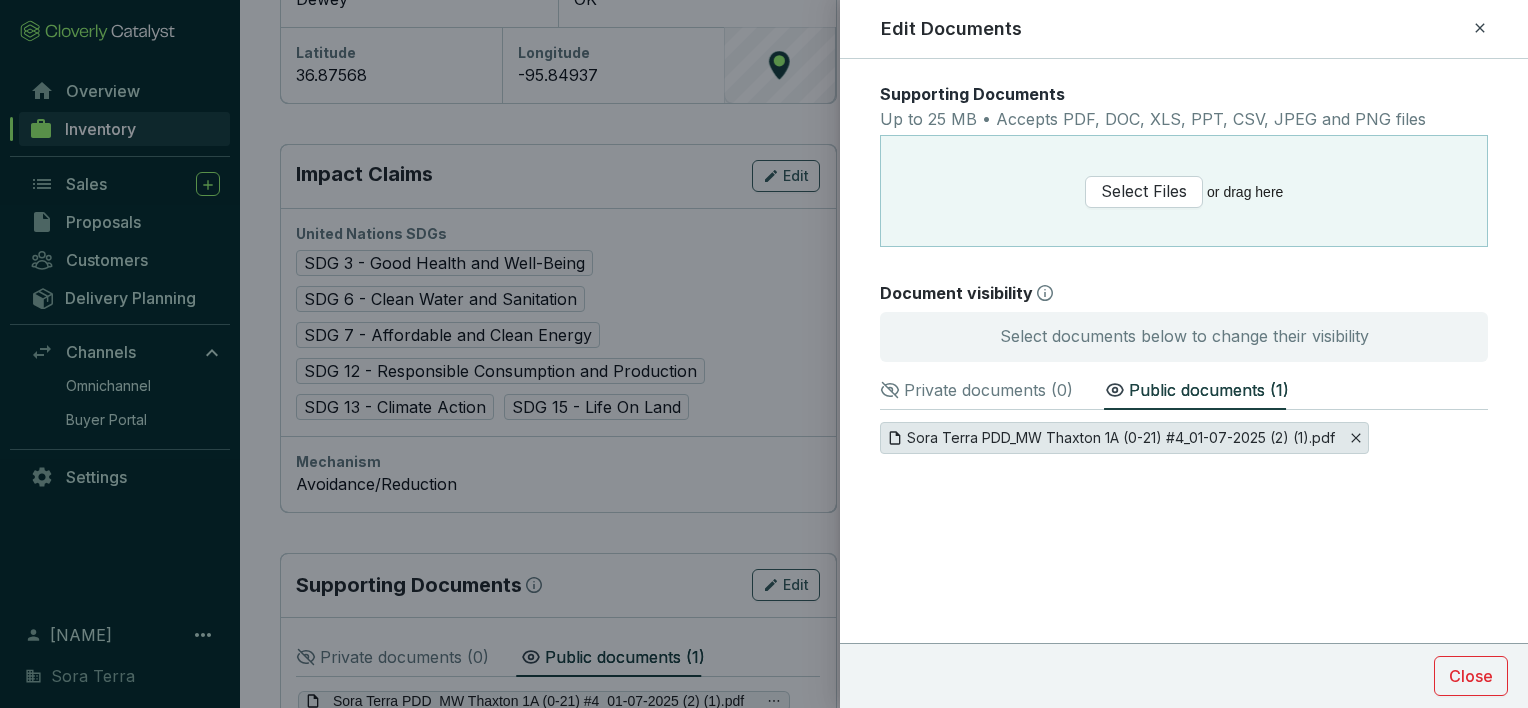 click 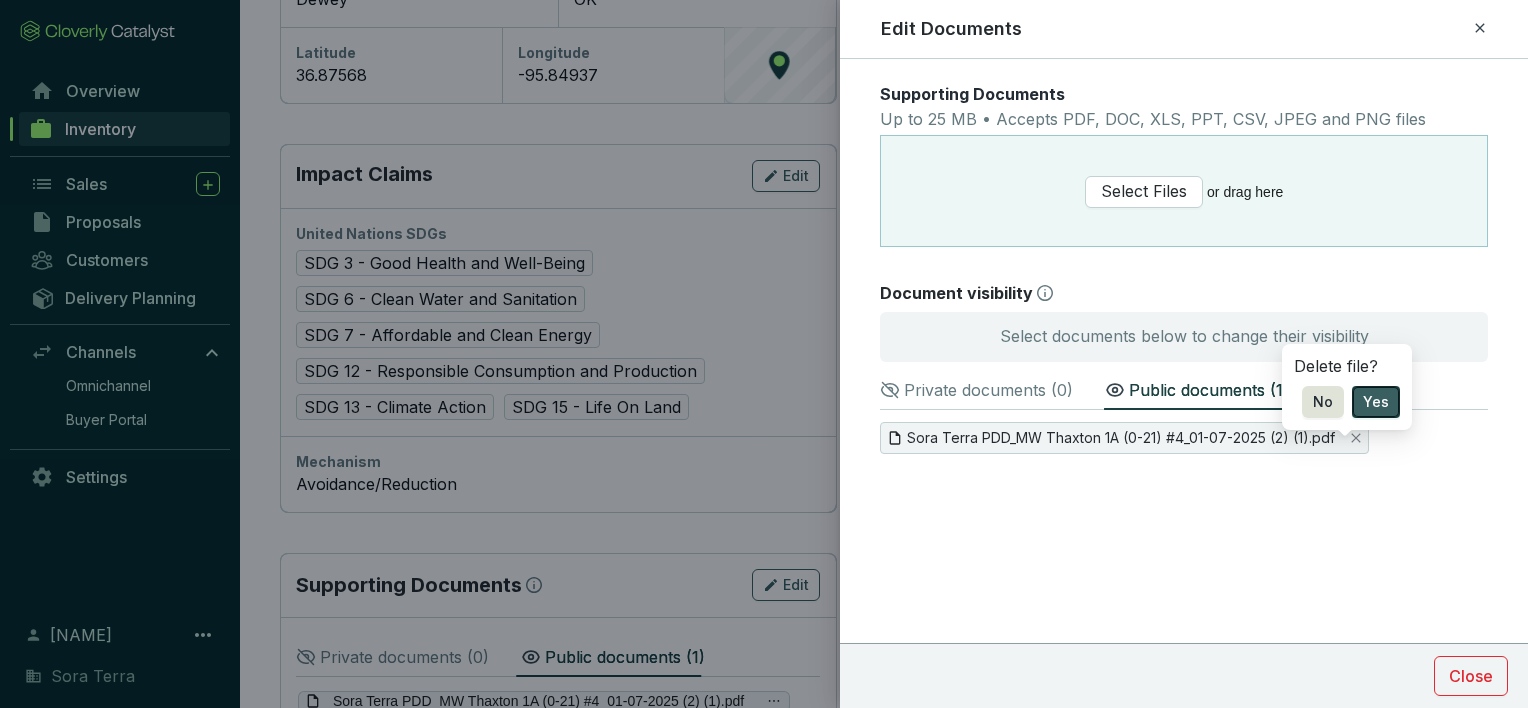 click on "Yes" at bounding box center [1376, 402] 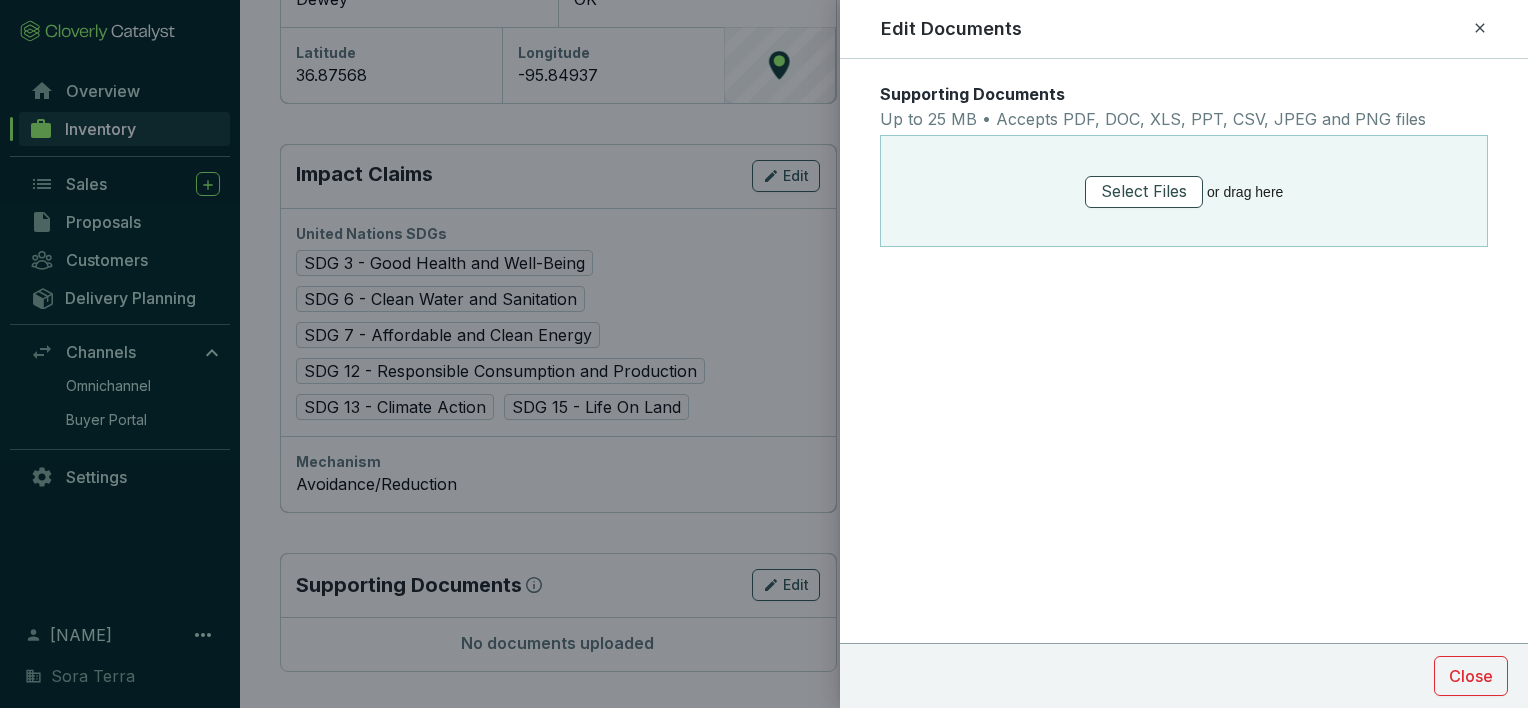 click on "Select Files" at bounding box center (1144, 191) 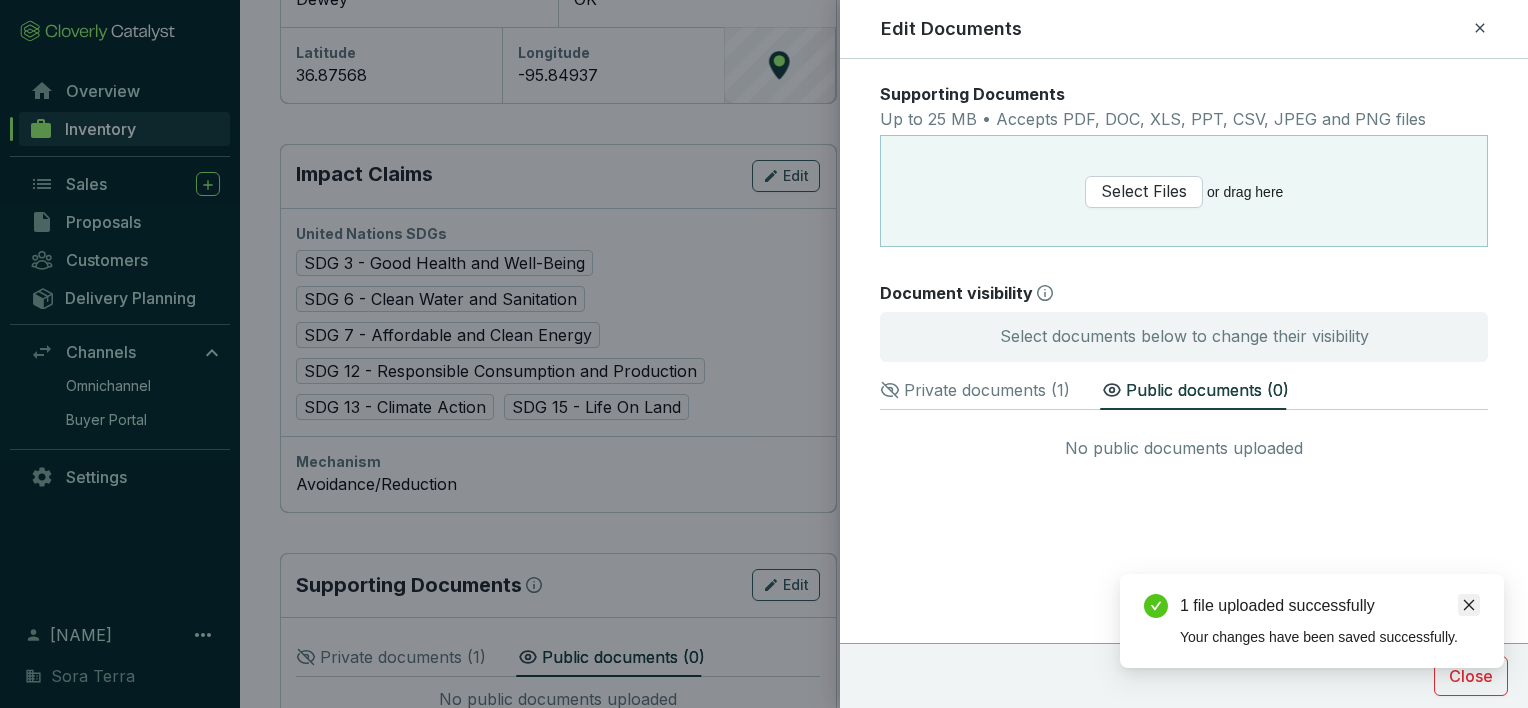 click 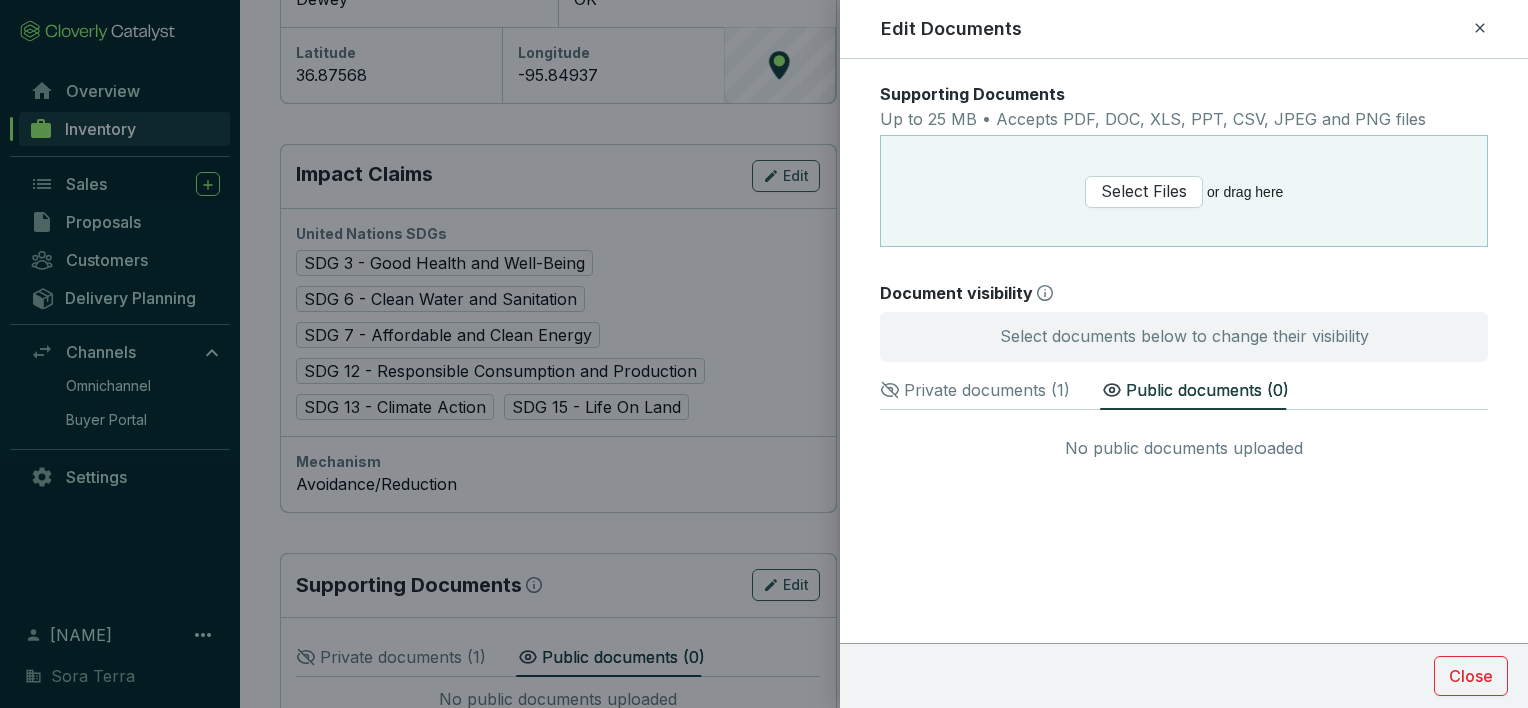 click on "Private documents ( 1 )" at bounding box center [987, 390] 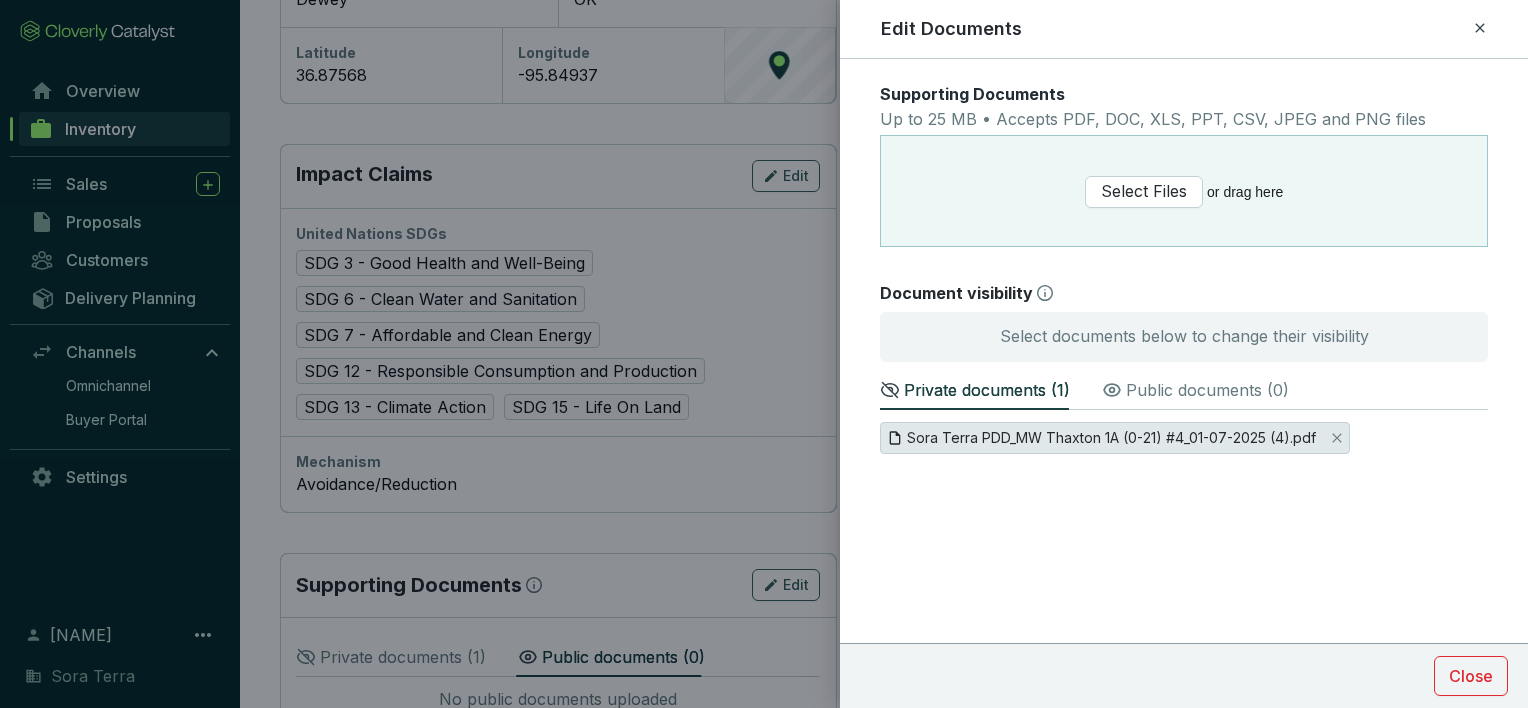 click on "Sora Terra PDD_MW Thaxton 1A (0-21) #4_01-07-2025 (4).pdf" at bounding box center [1111, 438] 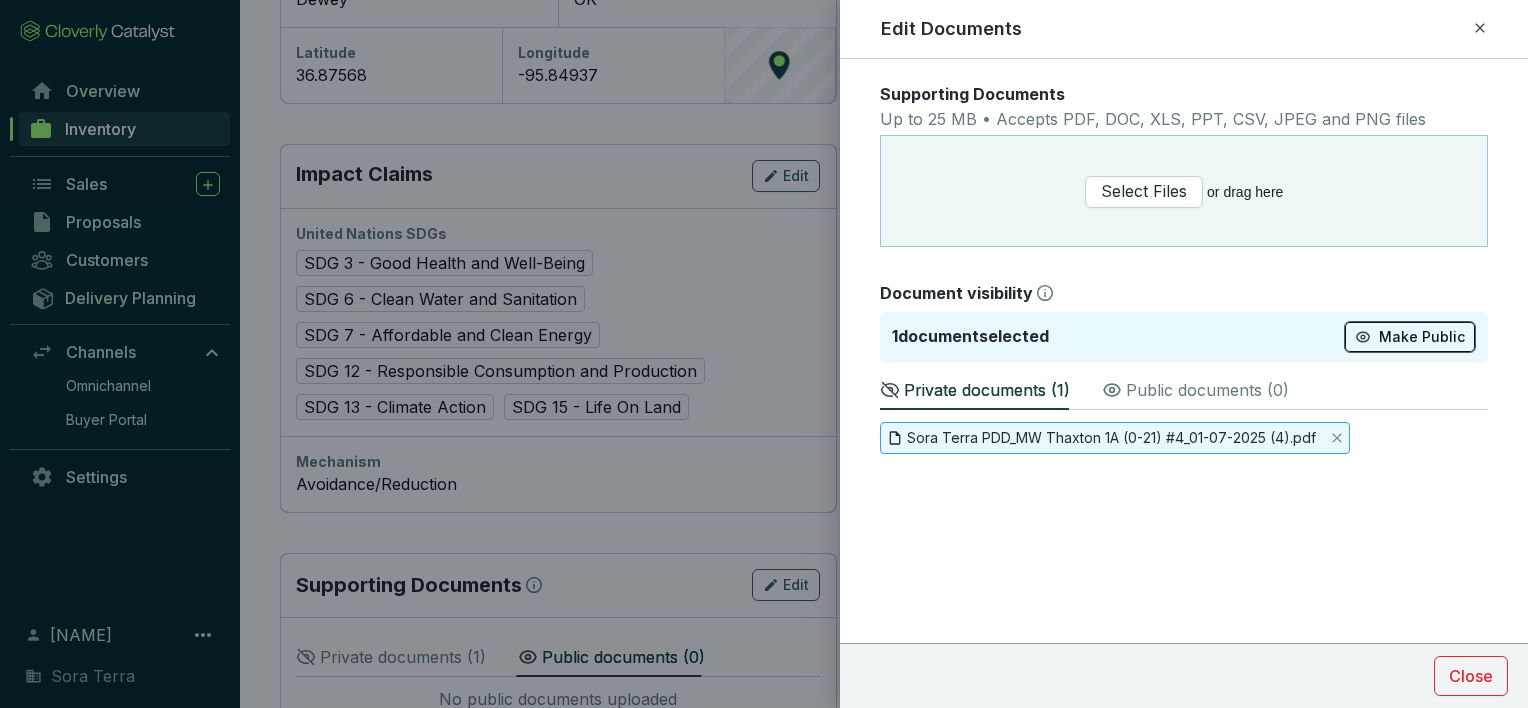 click on "Make Public" at bounding box center [1422, 337] 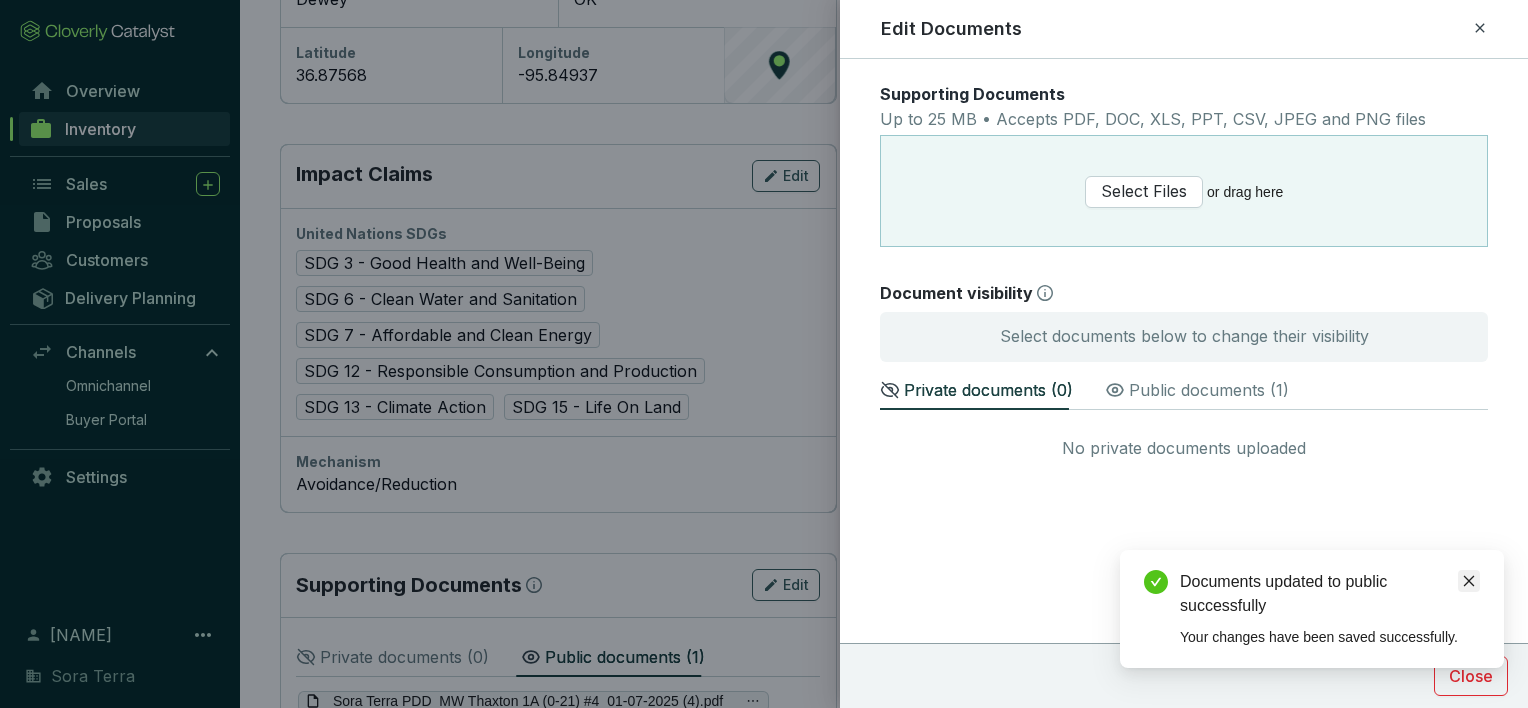click 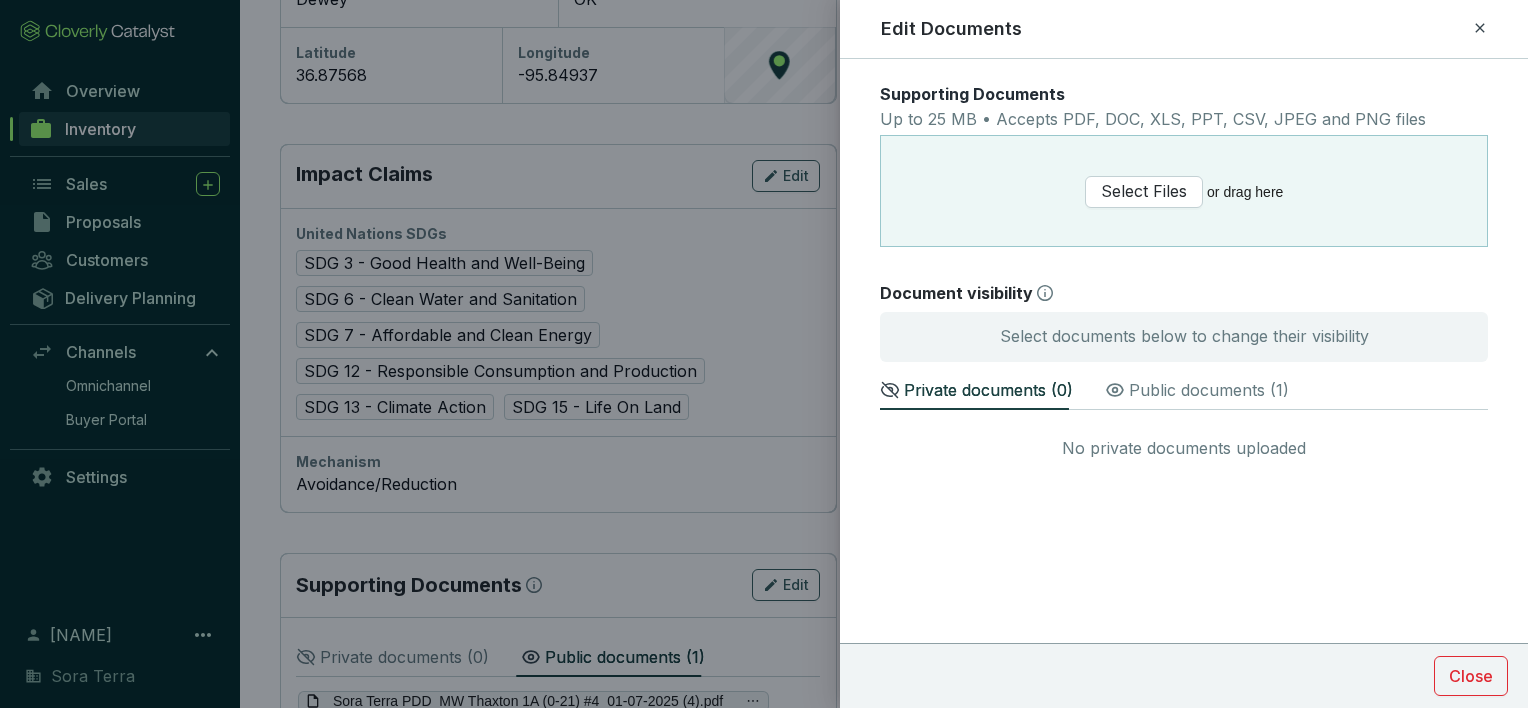 click 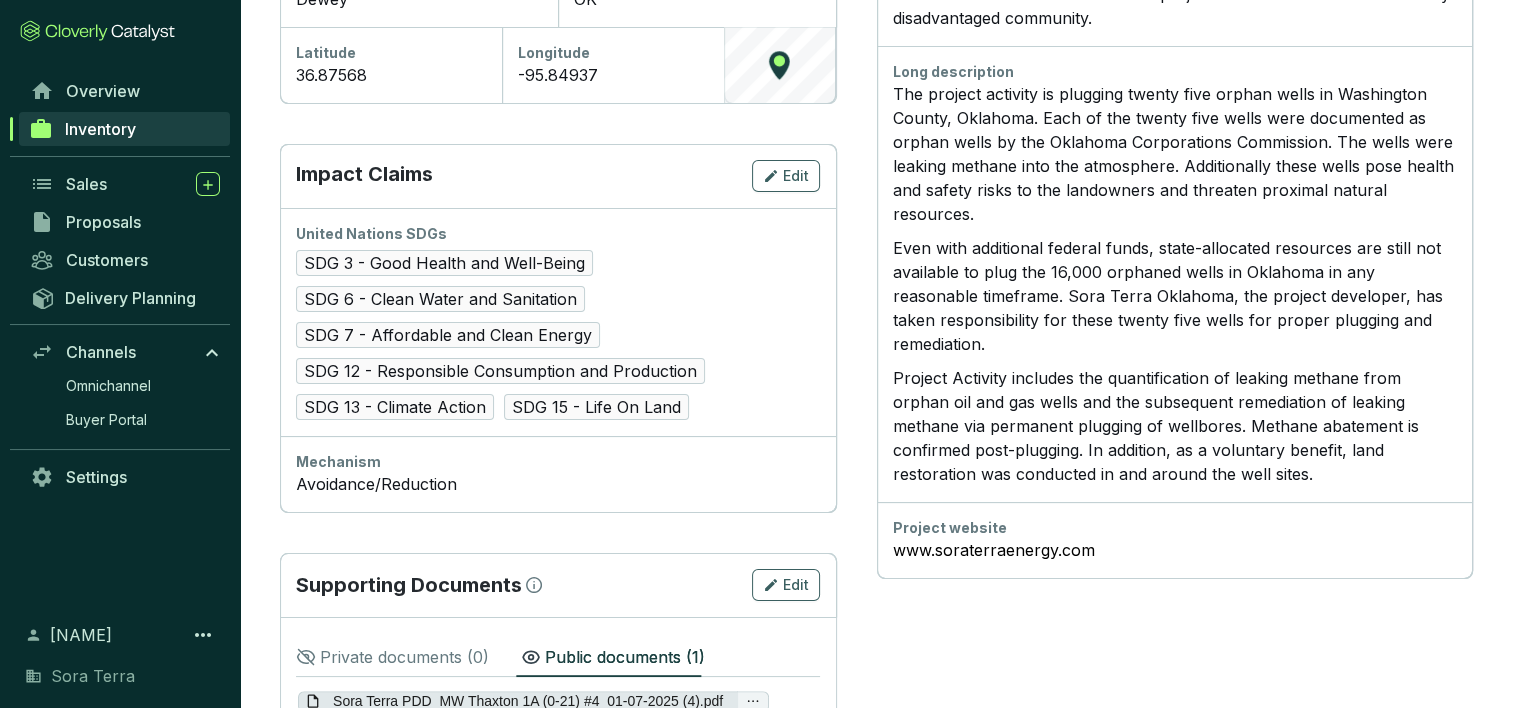 click on "Sora Terra PDD_MW Thaxton 1A (0-21) #4_01-07-2025 (4).pdf" at bounding box center [528, 701] 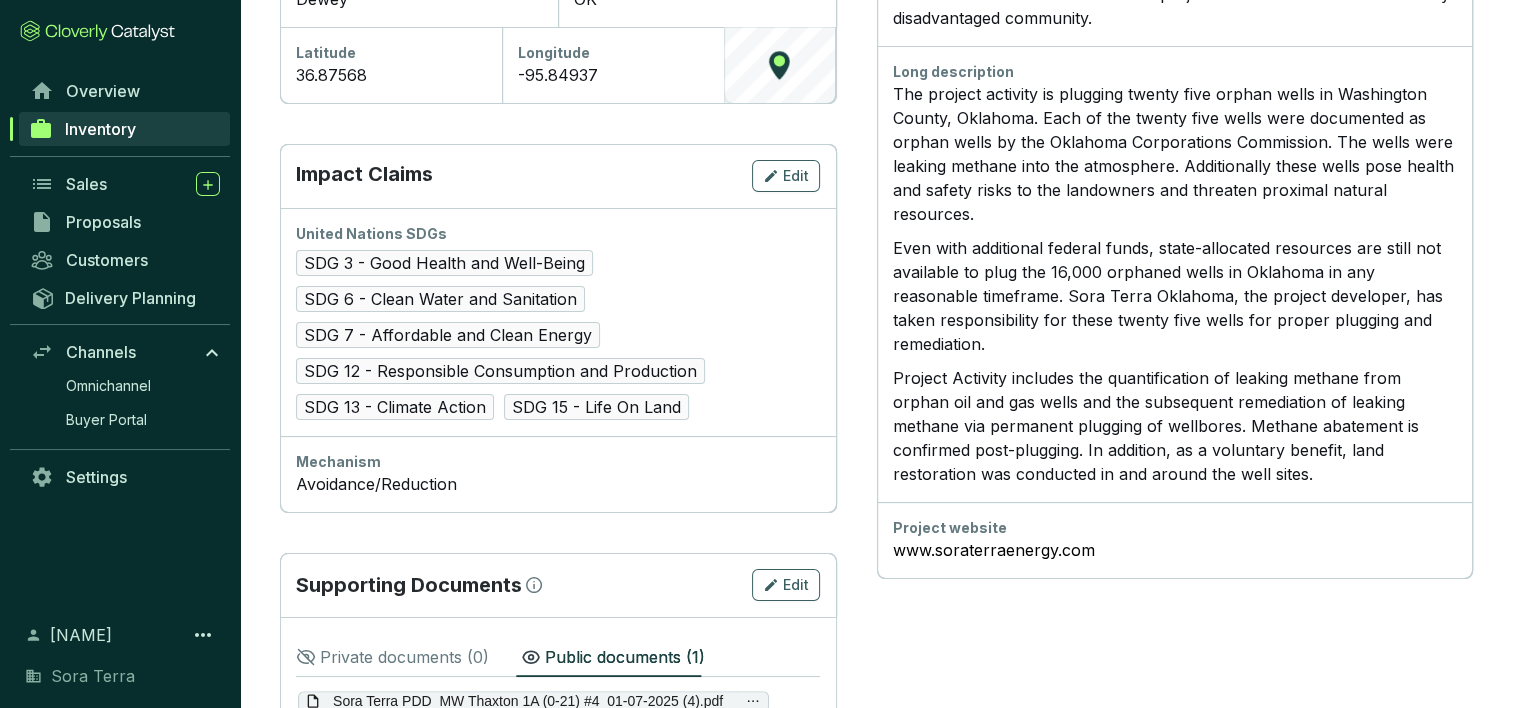 click on "Project Activity includes the quantification of leaking methane from orphan oil and gas wells and the subsequent remediation of leaking methane via permanent plugging of wellbores.  Methane abatement is confirmed post-plugging.  In addition, as a voluntary benefit, land restoration was conducted in and around the well sites." at bounding box center [1175, 426] 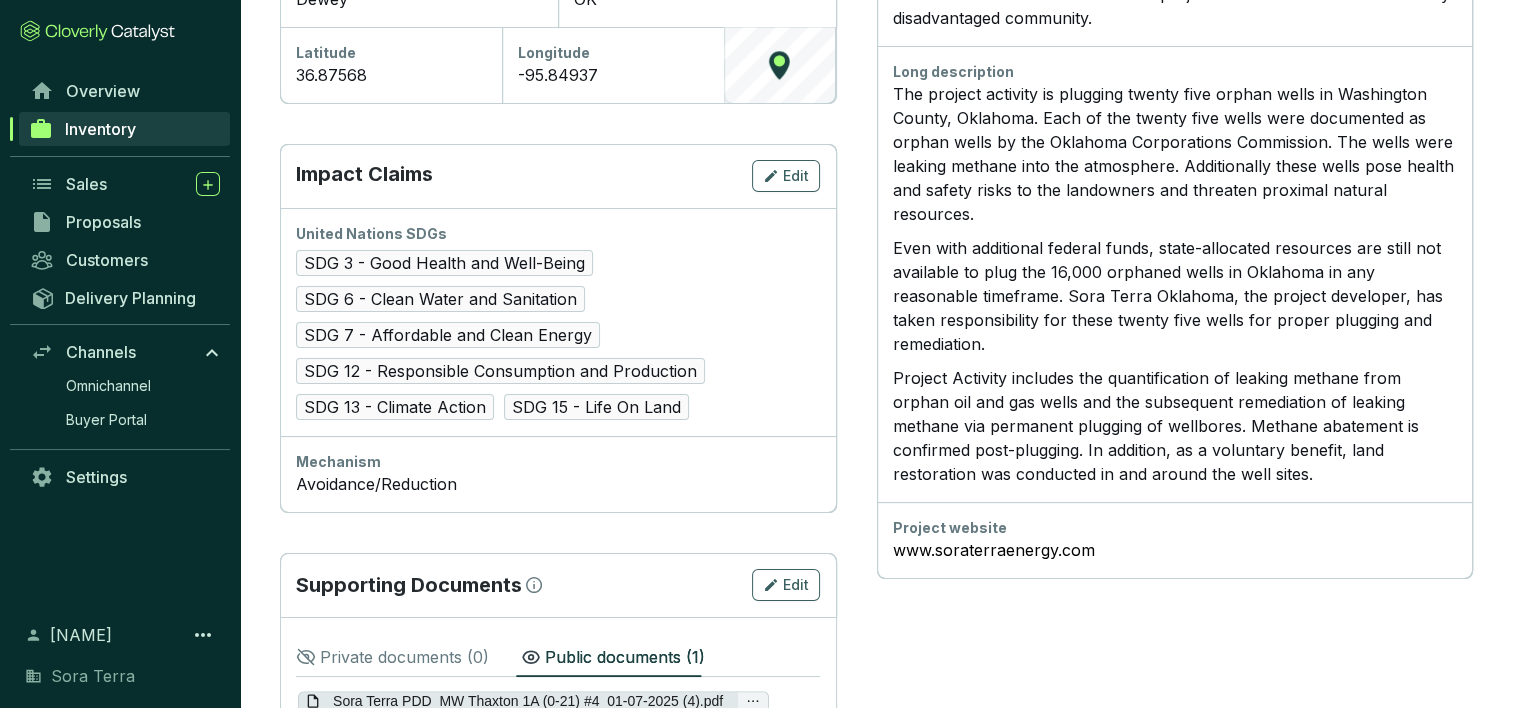 click on "Sora Terra PDD_MW Thaxton 1A (0-21) #4_01-07-2025 (4).pdf" at bounding box center (528, 701) 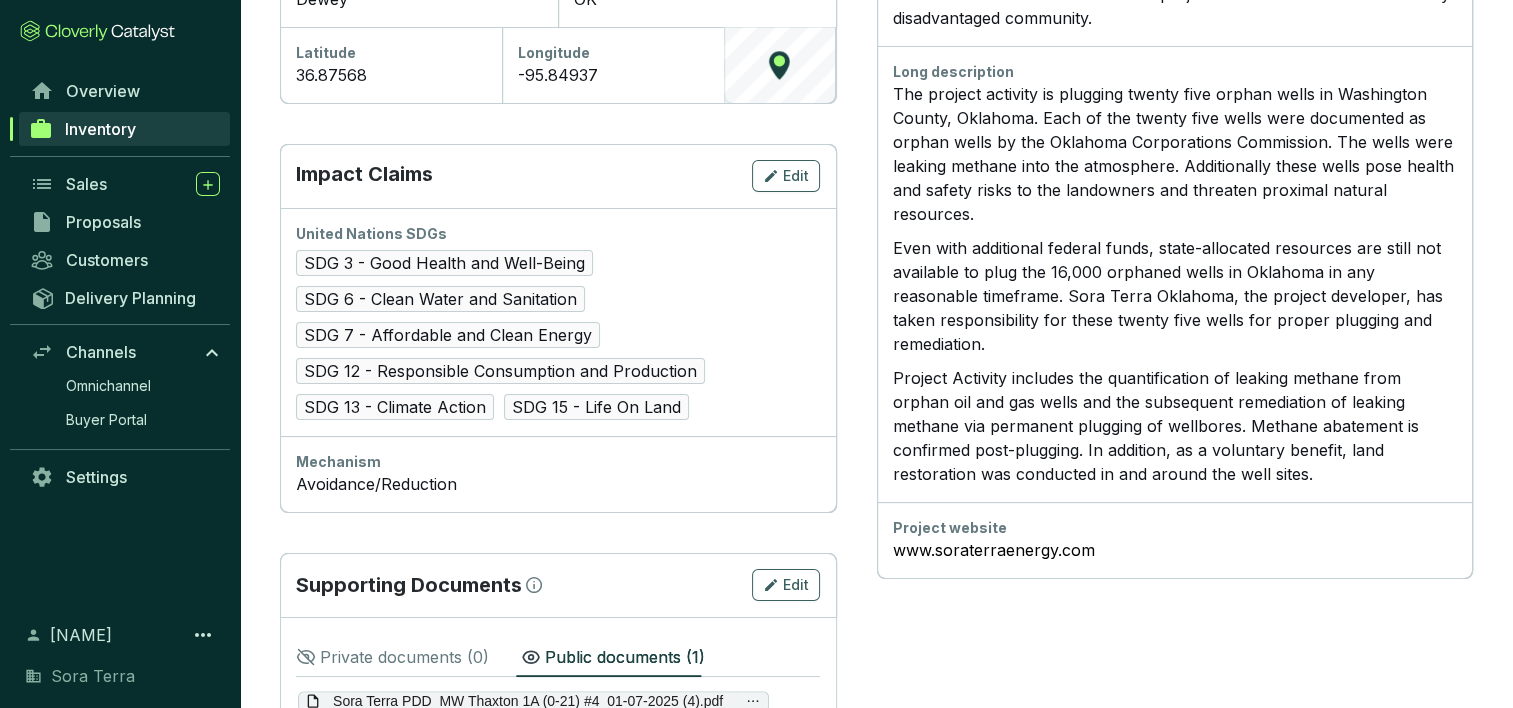click on "Project details Edit Main image Preview Supporting images Preview Preview Preview Short description Long description The project activity is plugging twenty five orphan wells in Washington County, [STATE].  Each of the twenty five wells were documented as orphan wells by the Oklahoma Corporations Commission.  The wells were leaking methane into the atmosphere.  Additionally these wells pose health and safety risks to the landowners and threaten proximal natural resources.
Even with additional federal funds, state-allocated resources are still not available to plug the 16,000 orphaned wells in Oklahoma in any reasonable timeframe.  Sora Terra Oklahoma, the project developer, has taken responsibility for these twenty five wells for proper plugging and remediation.
Project website www.soraterraenergy.com" at bounding box center [1175, 66] 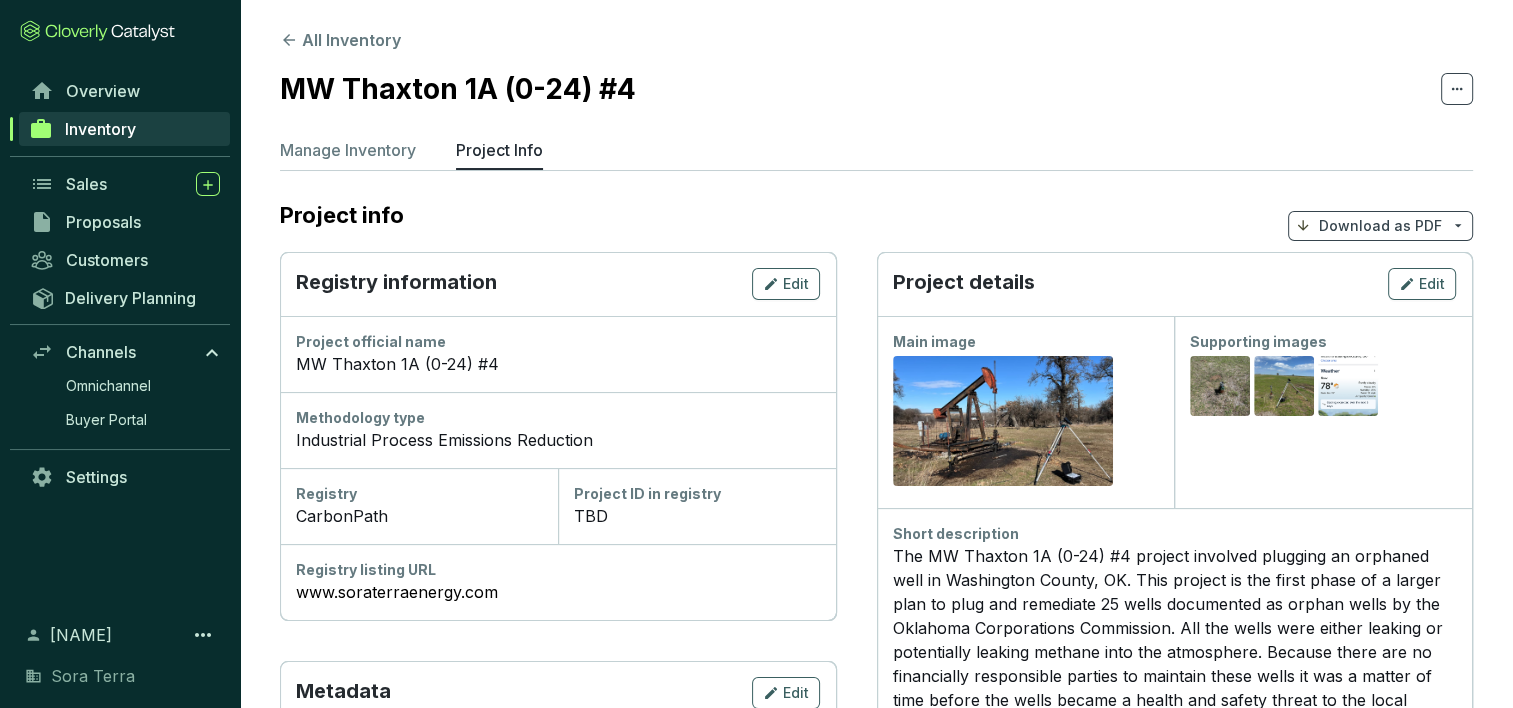 scroll, scrollTop: 0, scrollLeft: 0, axis: both 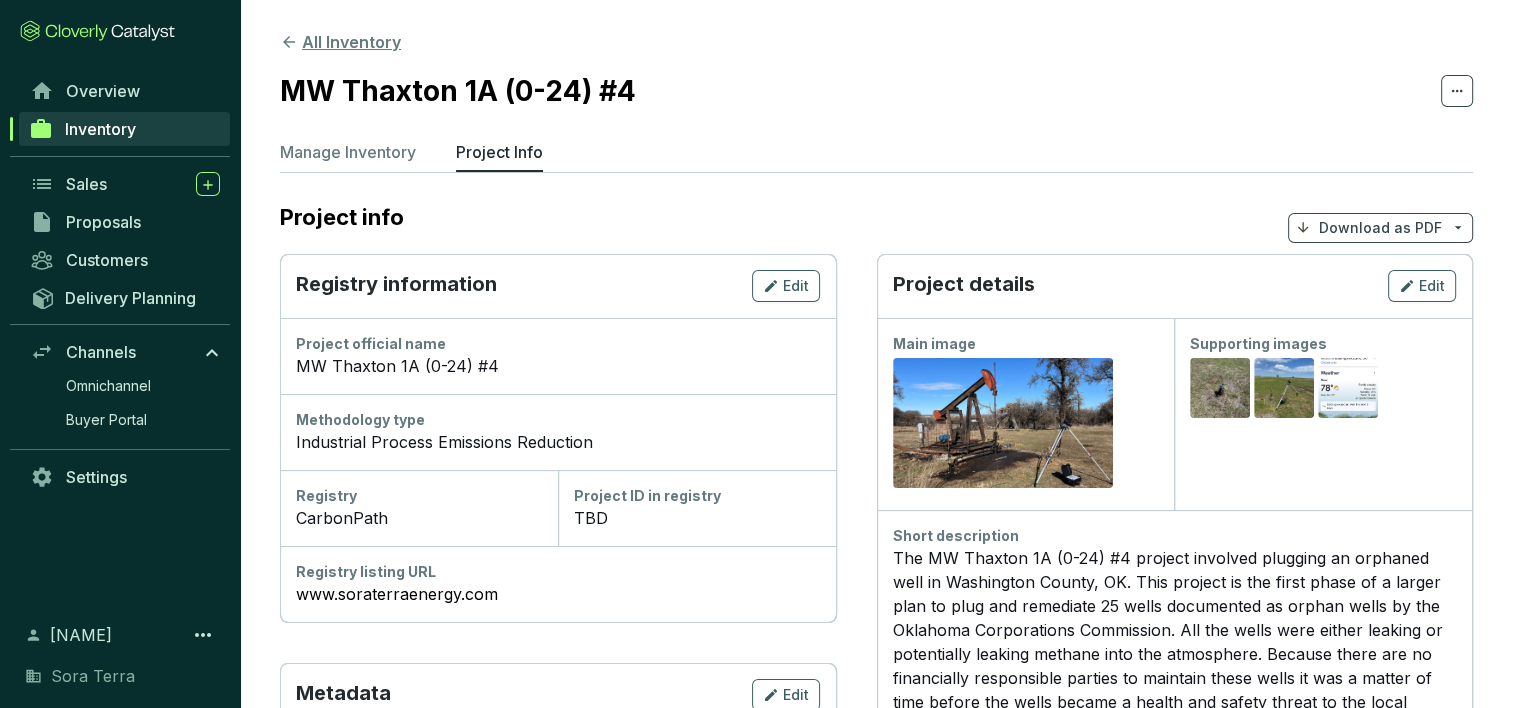 click on "All Inventory" at bounding box center [340, 42] 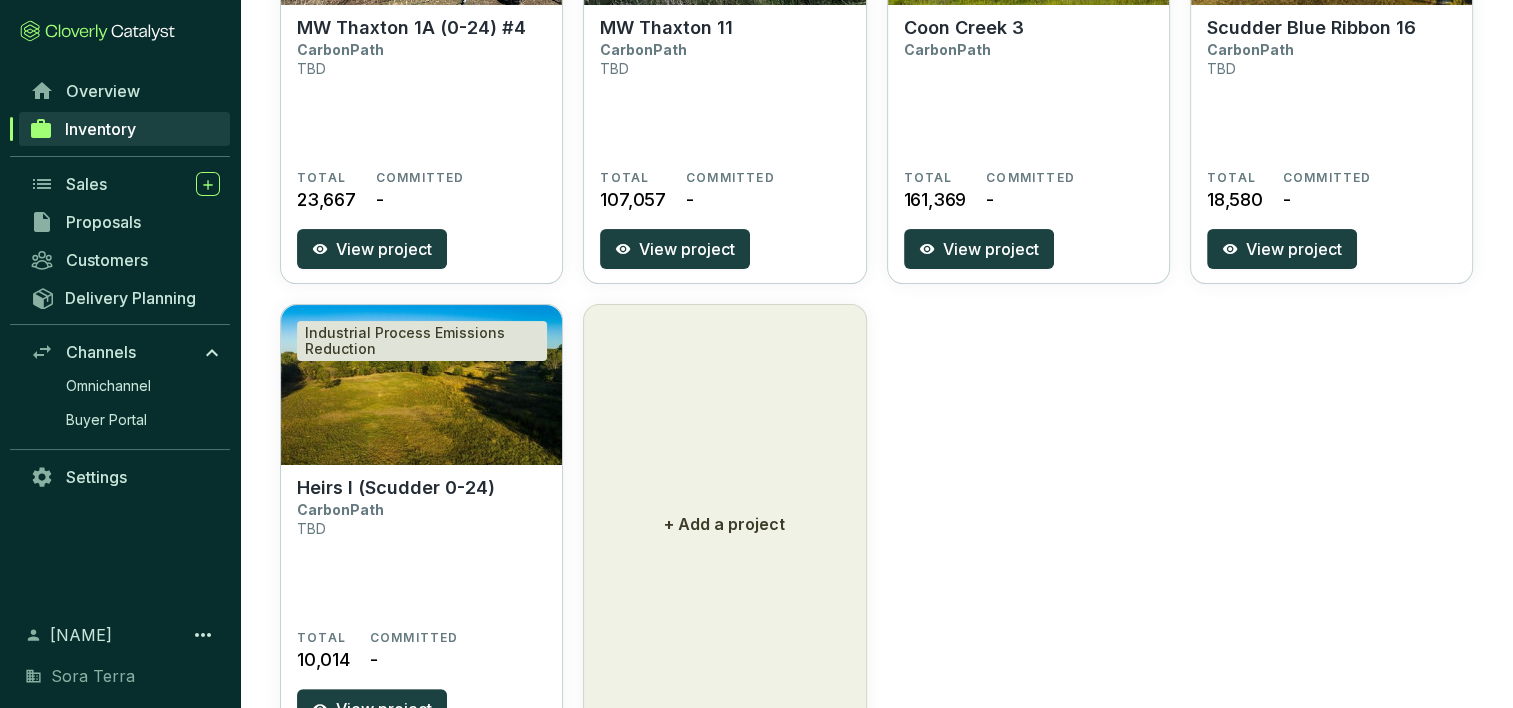 scroll, scrollTop: 417, scrollLeft: 0, axis: vertical 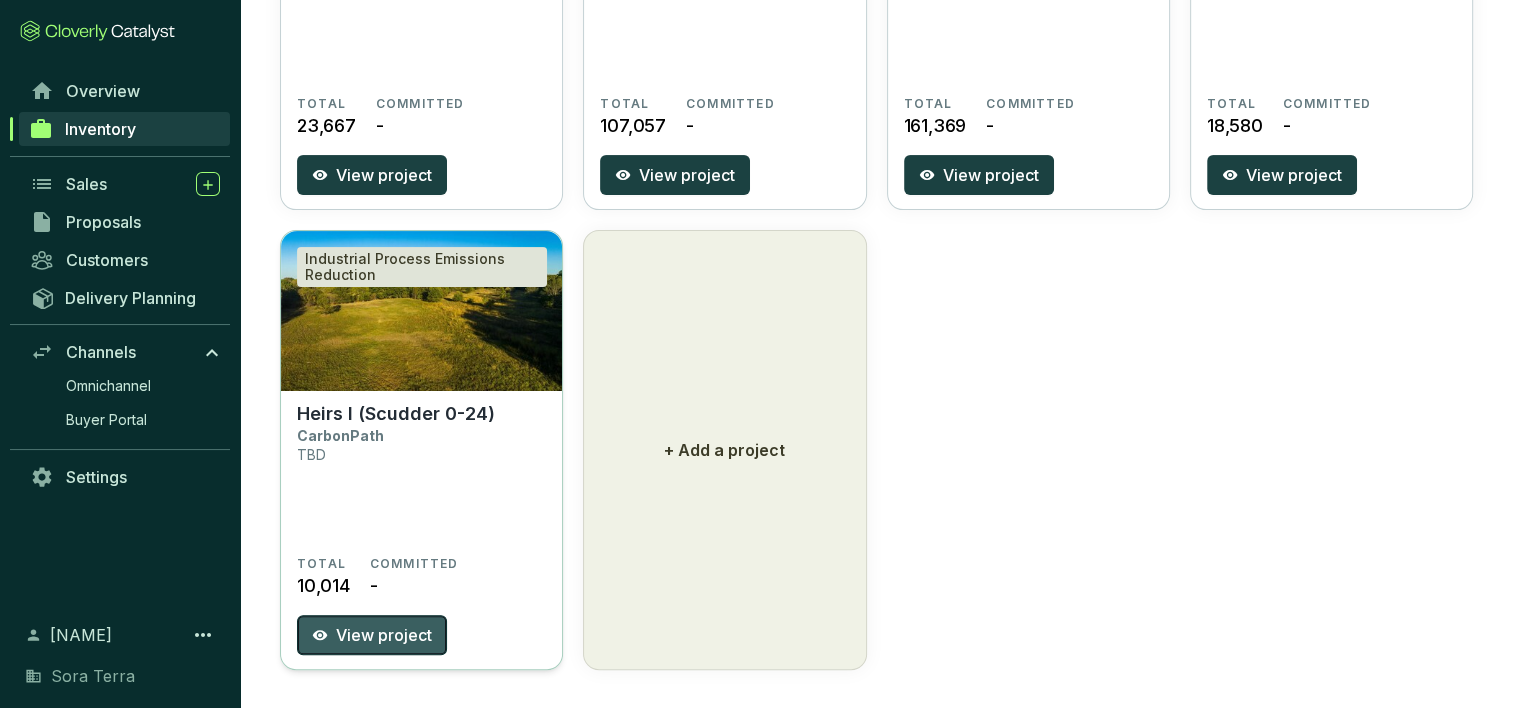click on "View project" at bounding box center (384, 635) 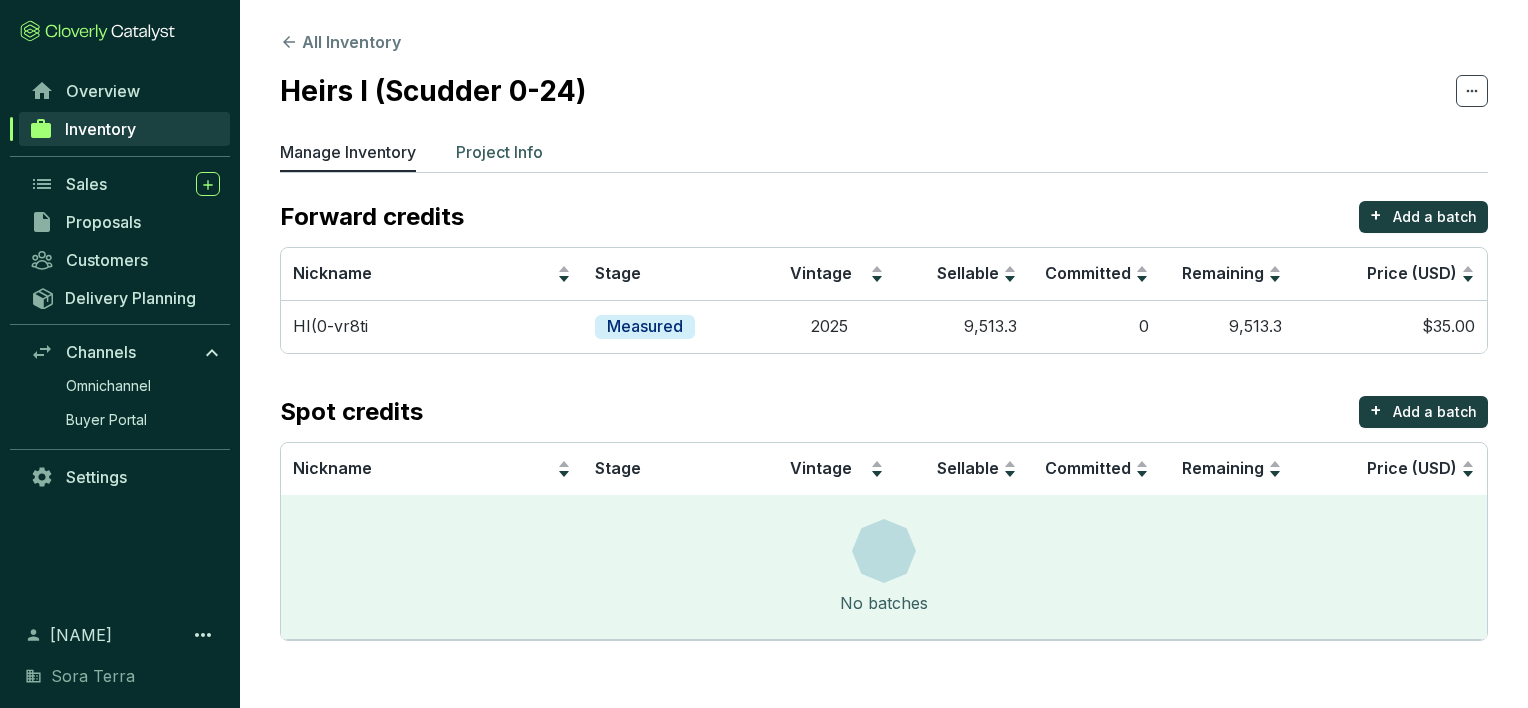 click on "Project Info" at bounding box center [499, 152] 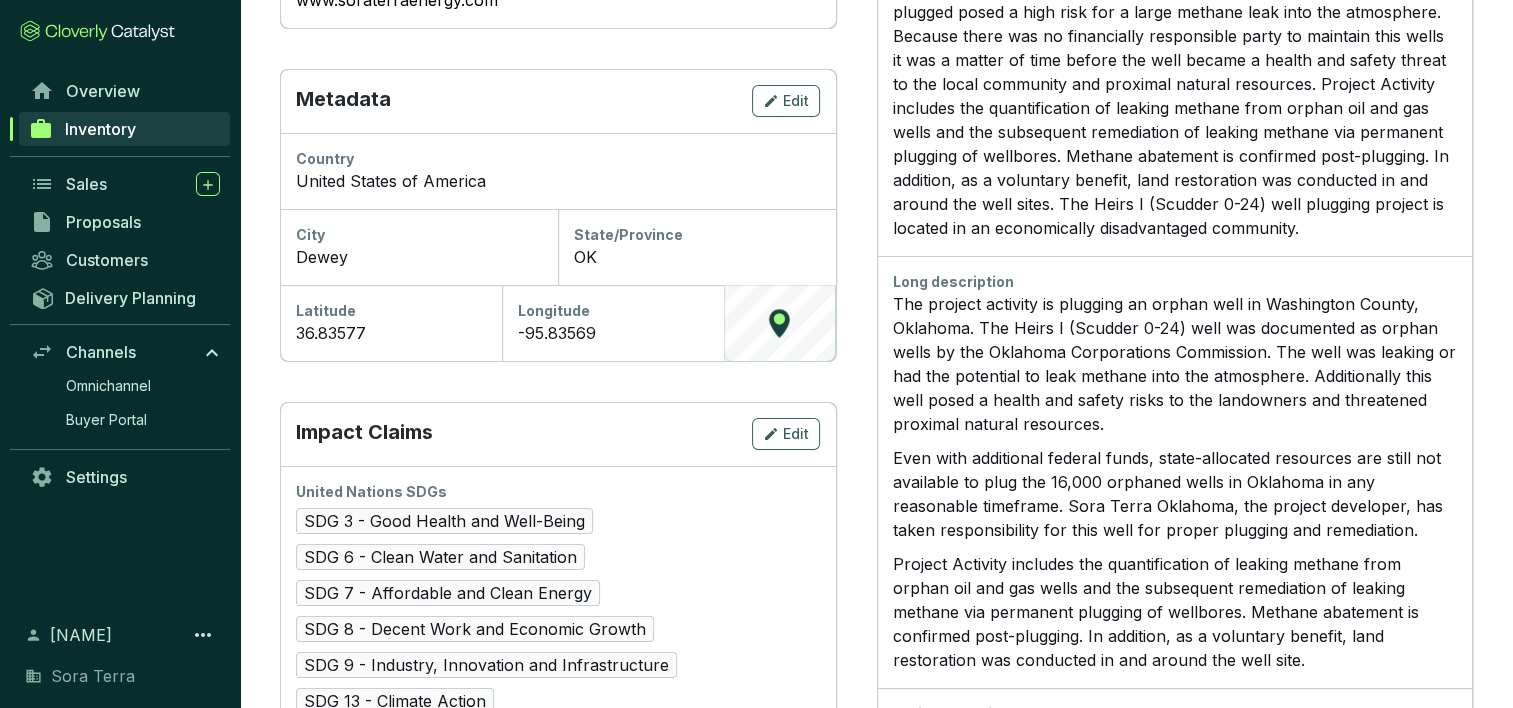 scroll, scrollTop: 887, scrollLeft: 0, axis: vertical 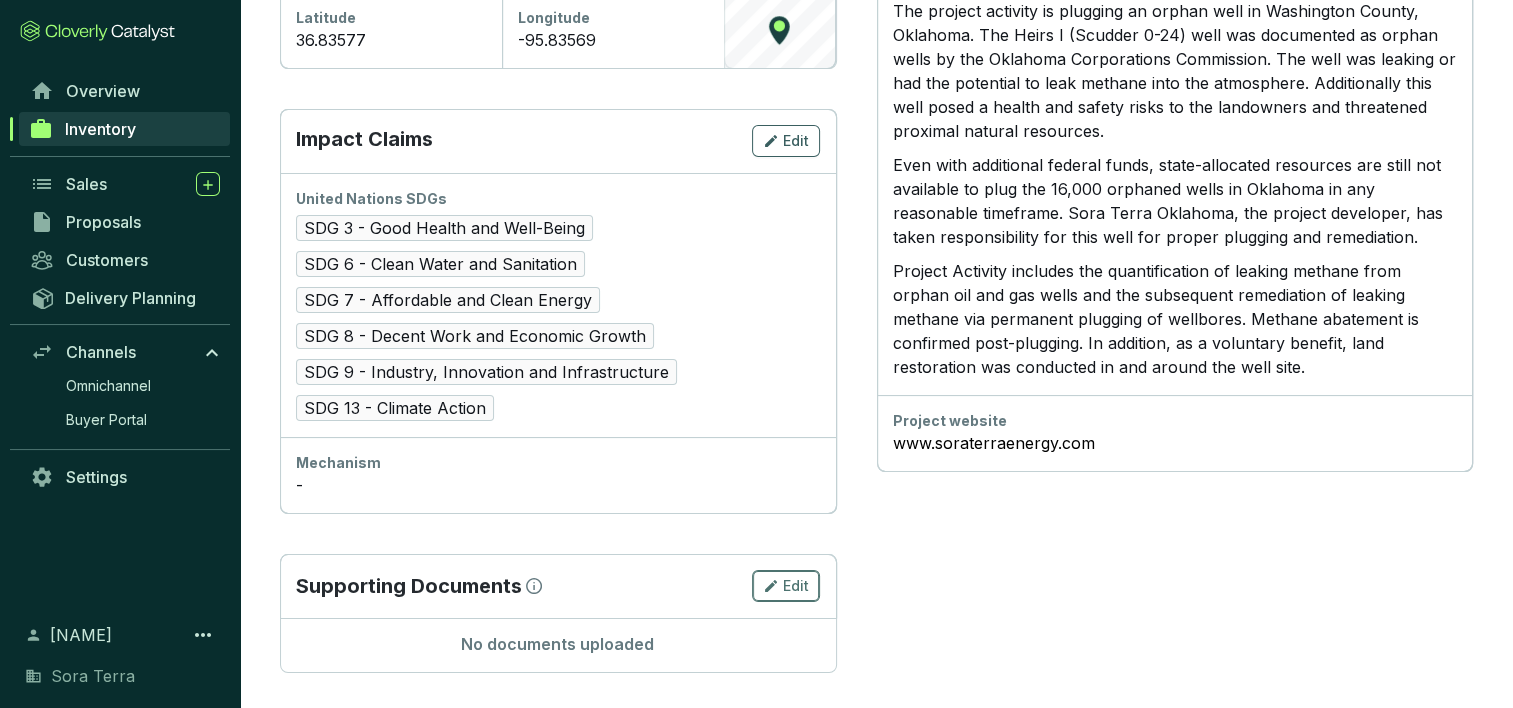 click 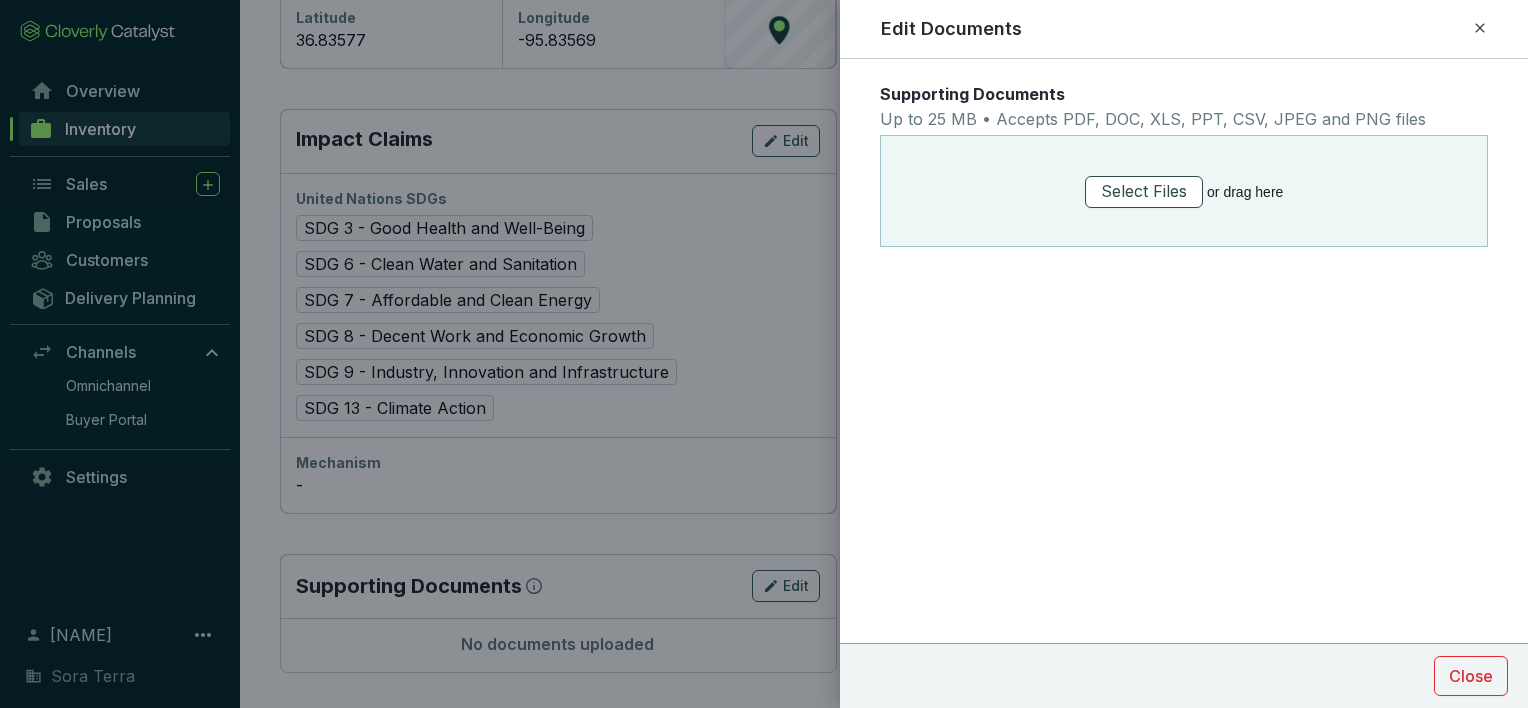 click on "Select Files" at bounding box center [1144, 191] 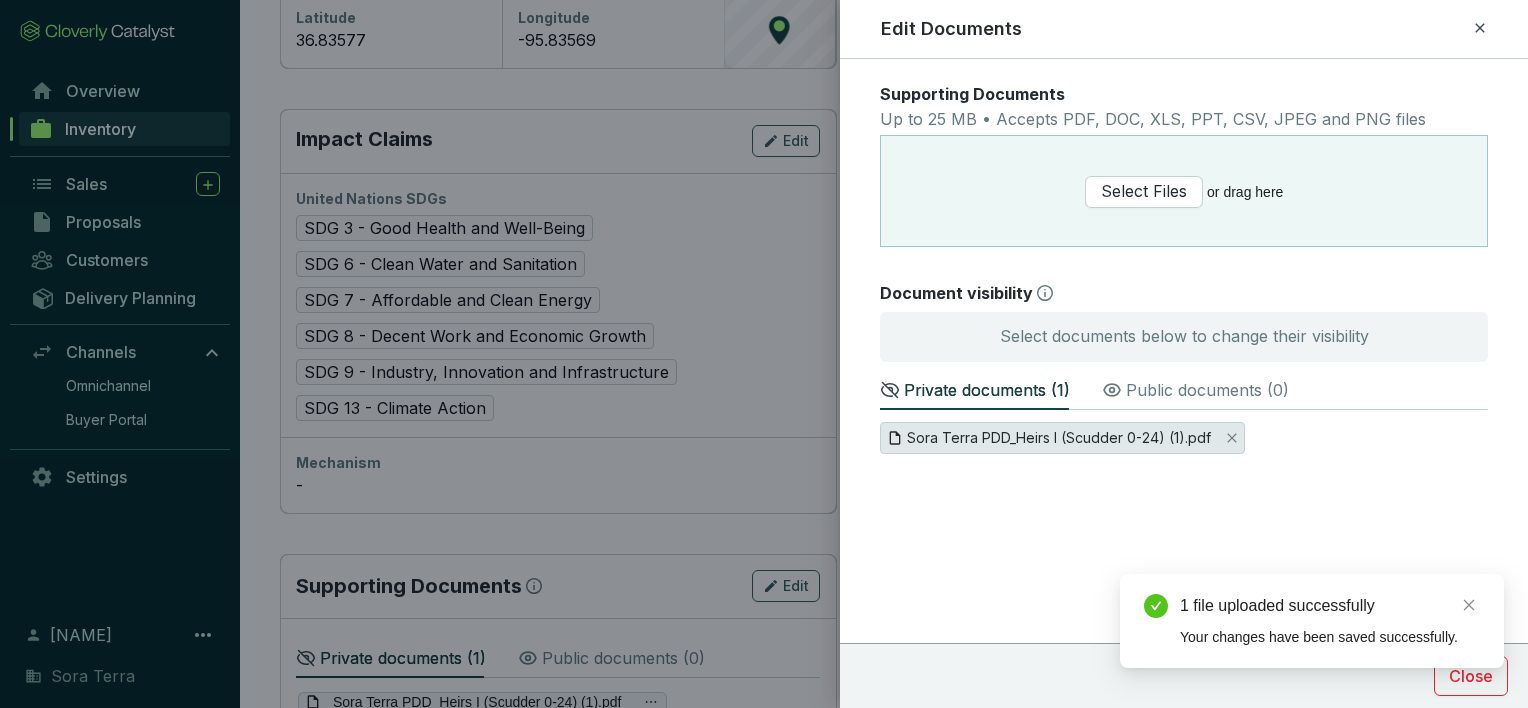 click on "Sora Terra PDD_Heirs I (Scudder 0-24) (1).pdf" at bounding box center (1059, 438) 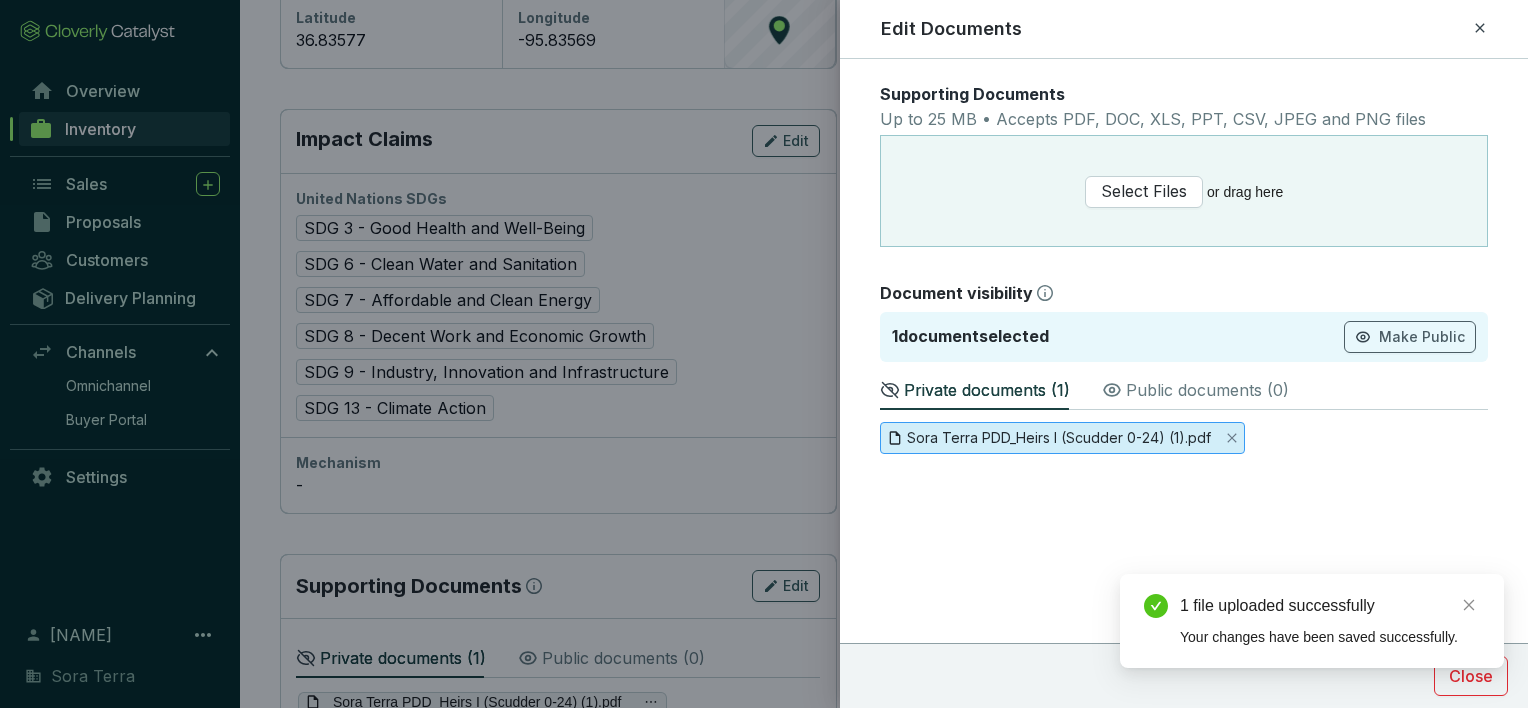 click on "Sora Terra PDD_Heirs I (Scudder 0-24) (1).pdf" at bounding box center (1059, 438) 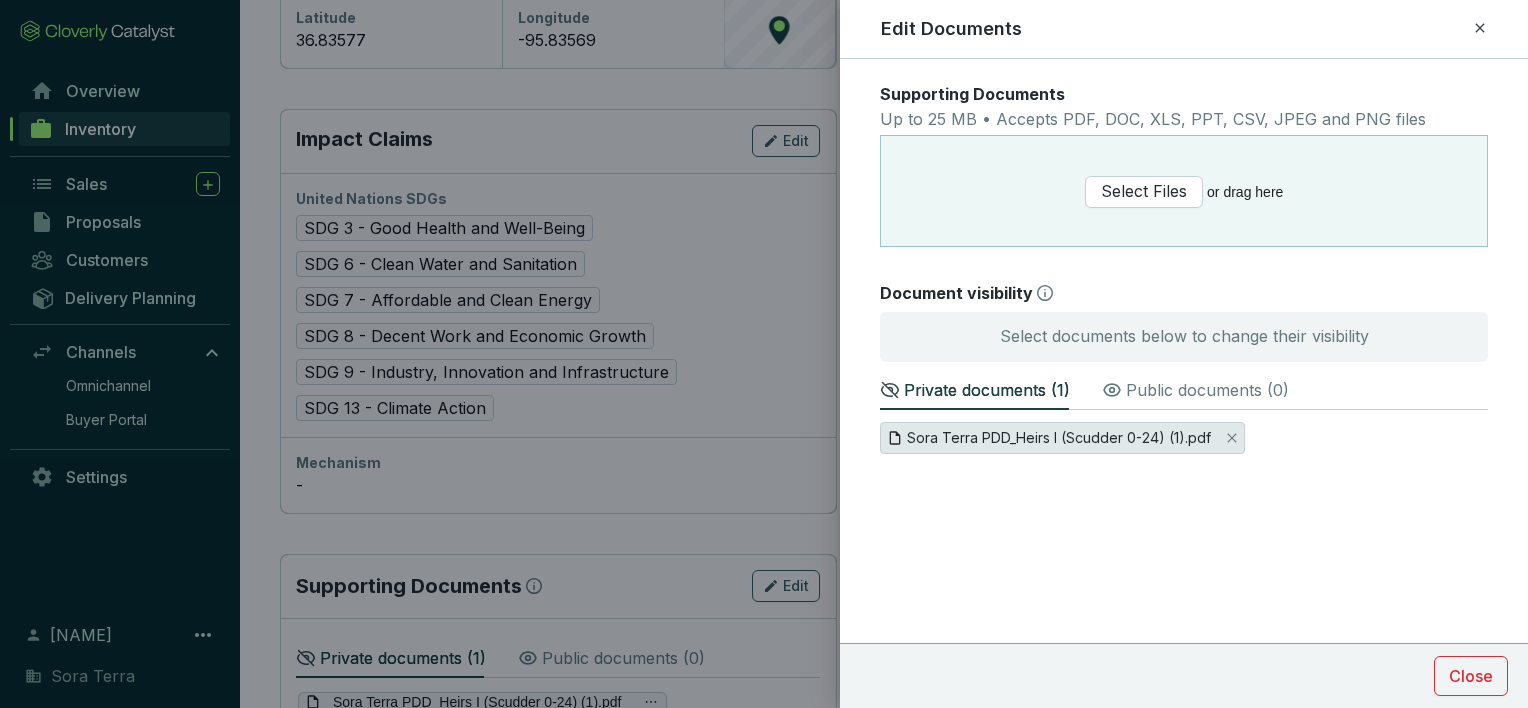 click on "Sora Terra PDD_Heirs I (Scudder 0-24) (1).pdf" at bounding box center [1059, 438] 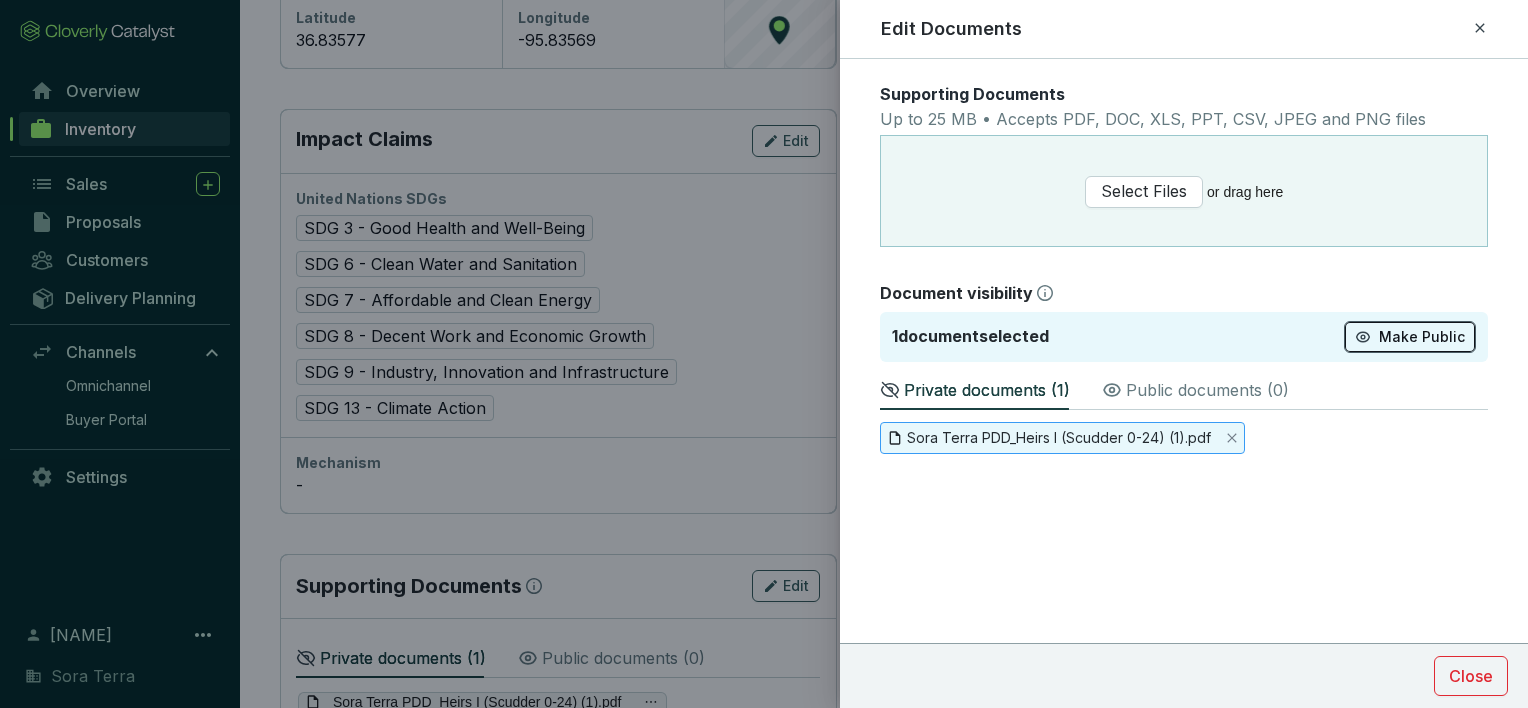 click on "Make Public" at bounding box center (1422, 337) 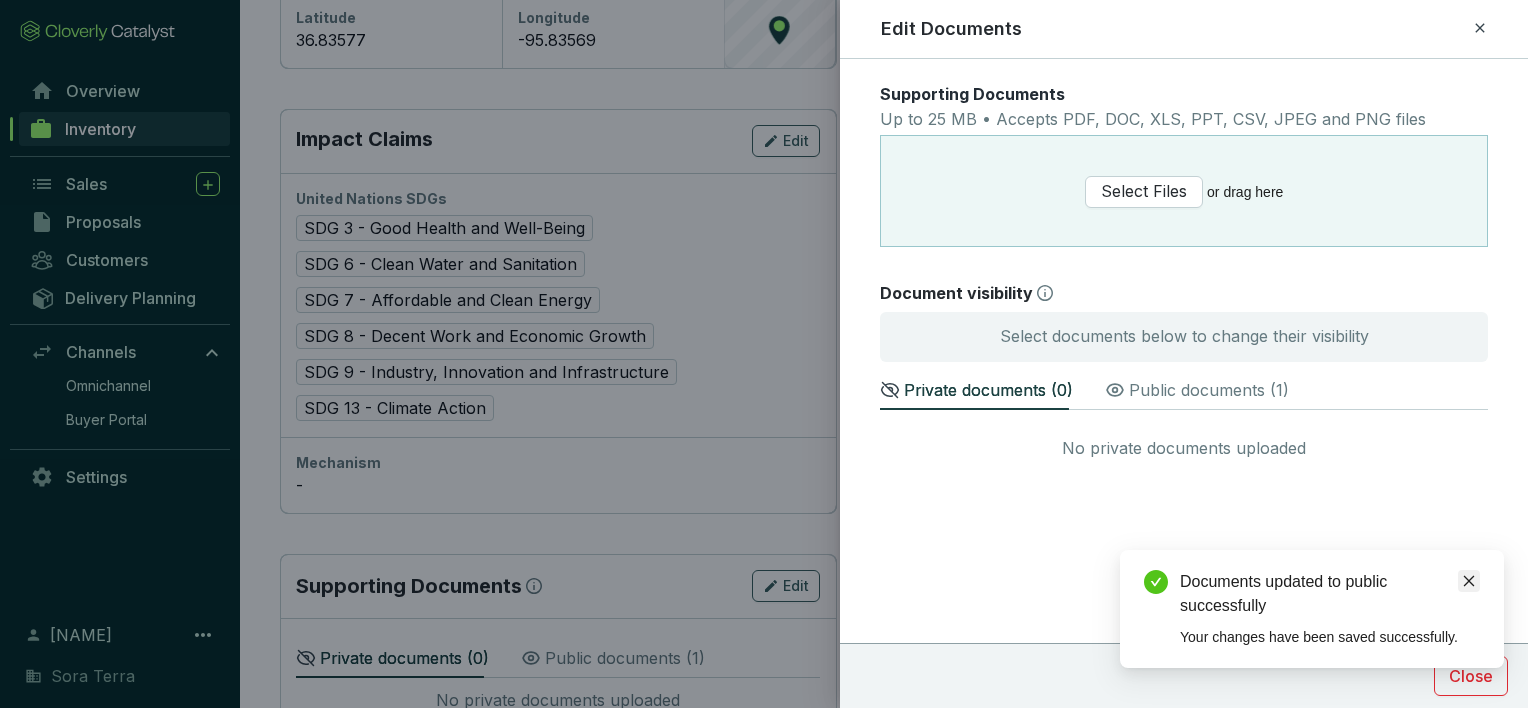 click 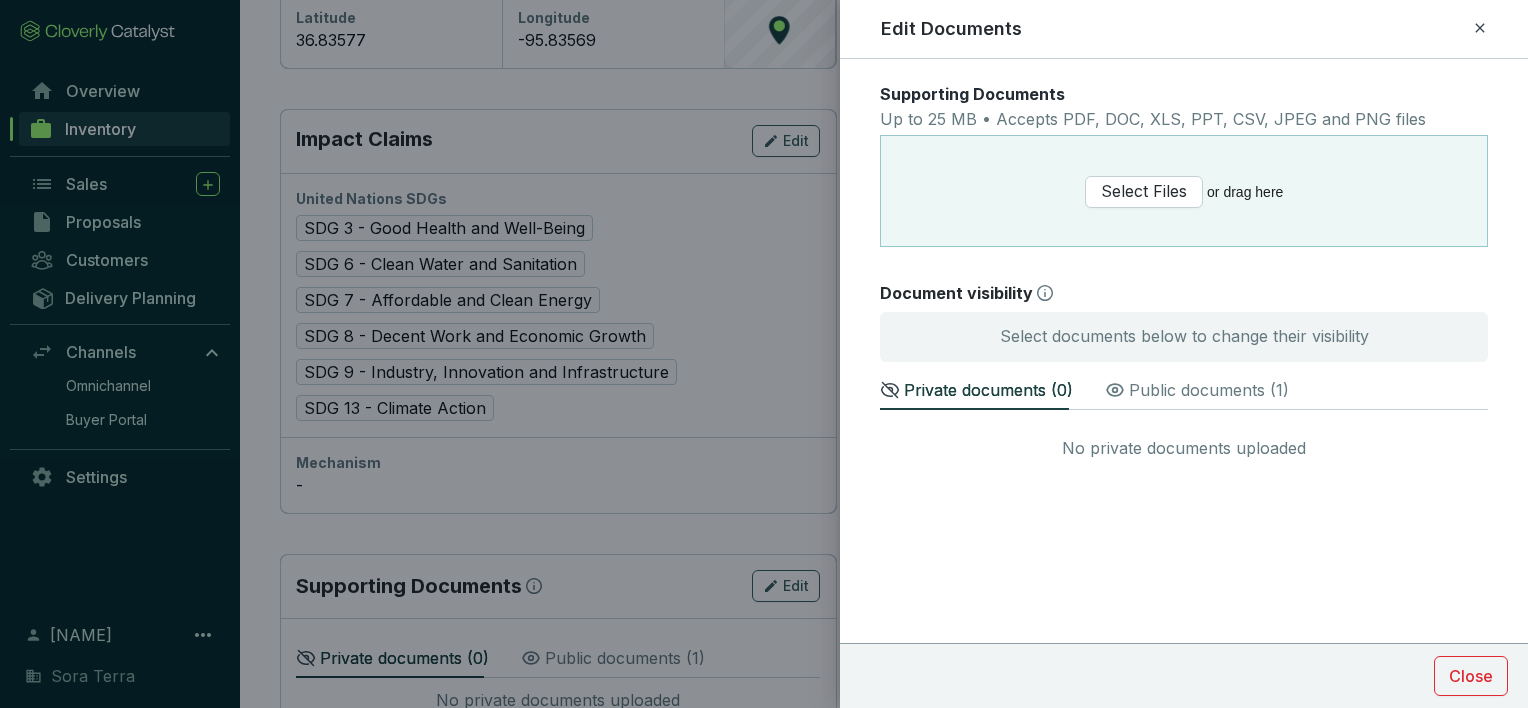 click 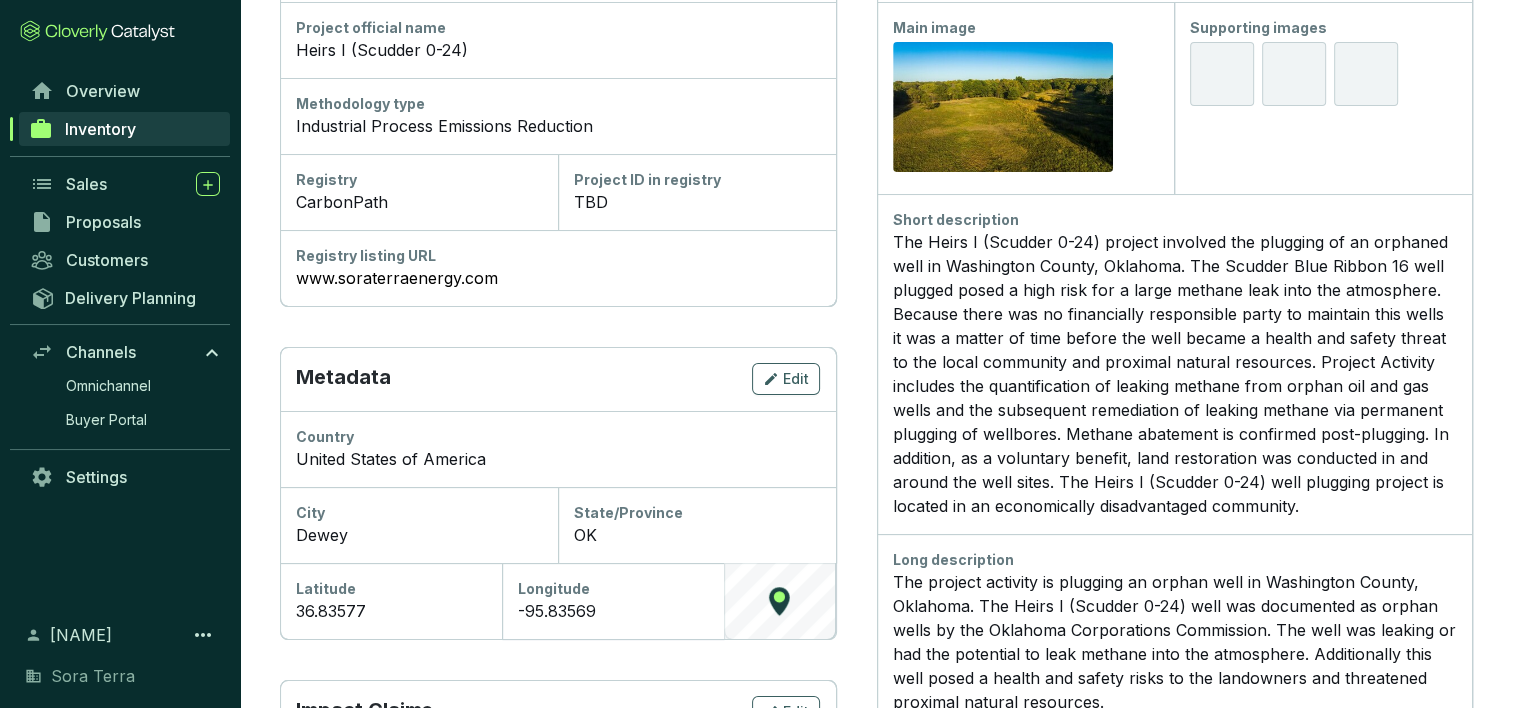 scroll, scrollTop: 0, scrollLeft: 0, axis: both 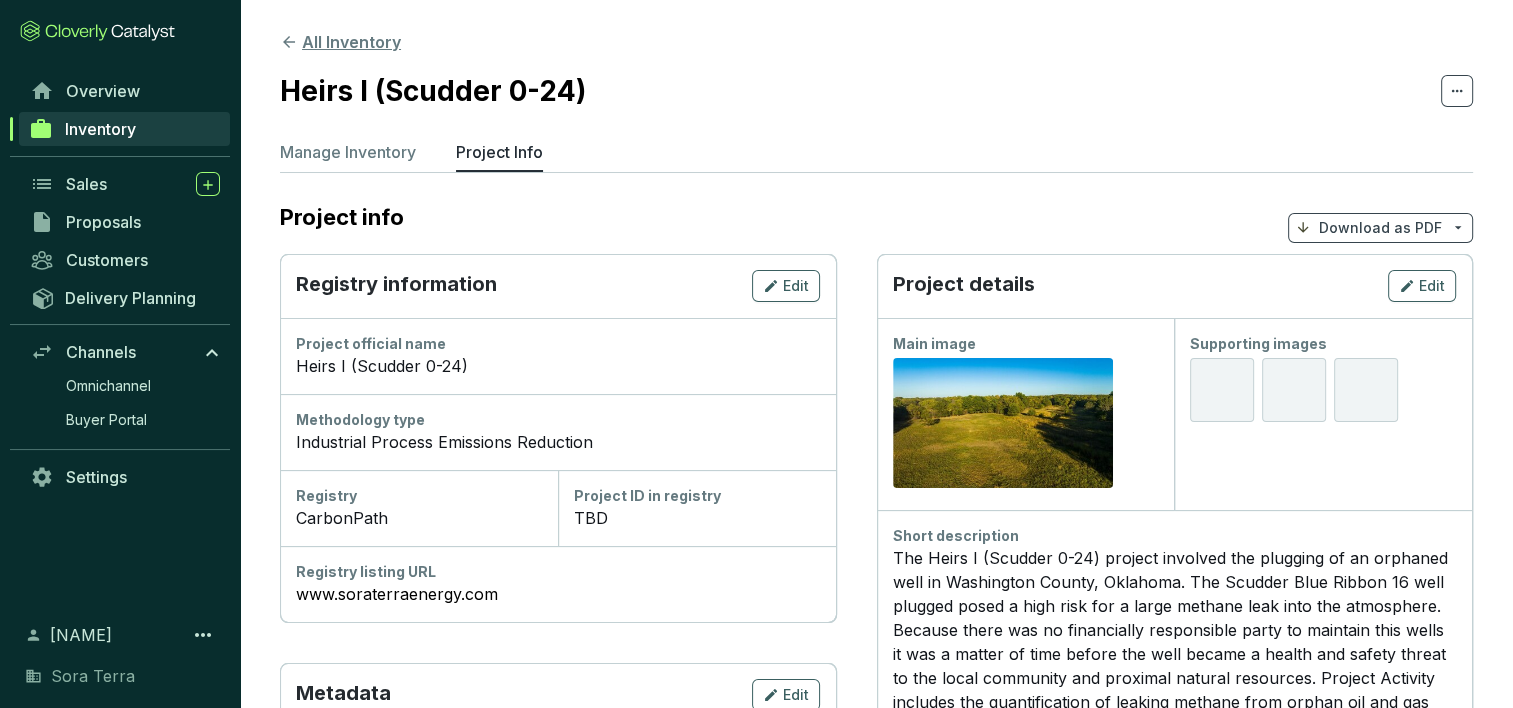 click on "All Inventory" at bounding box center (340, 42) 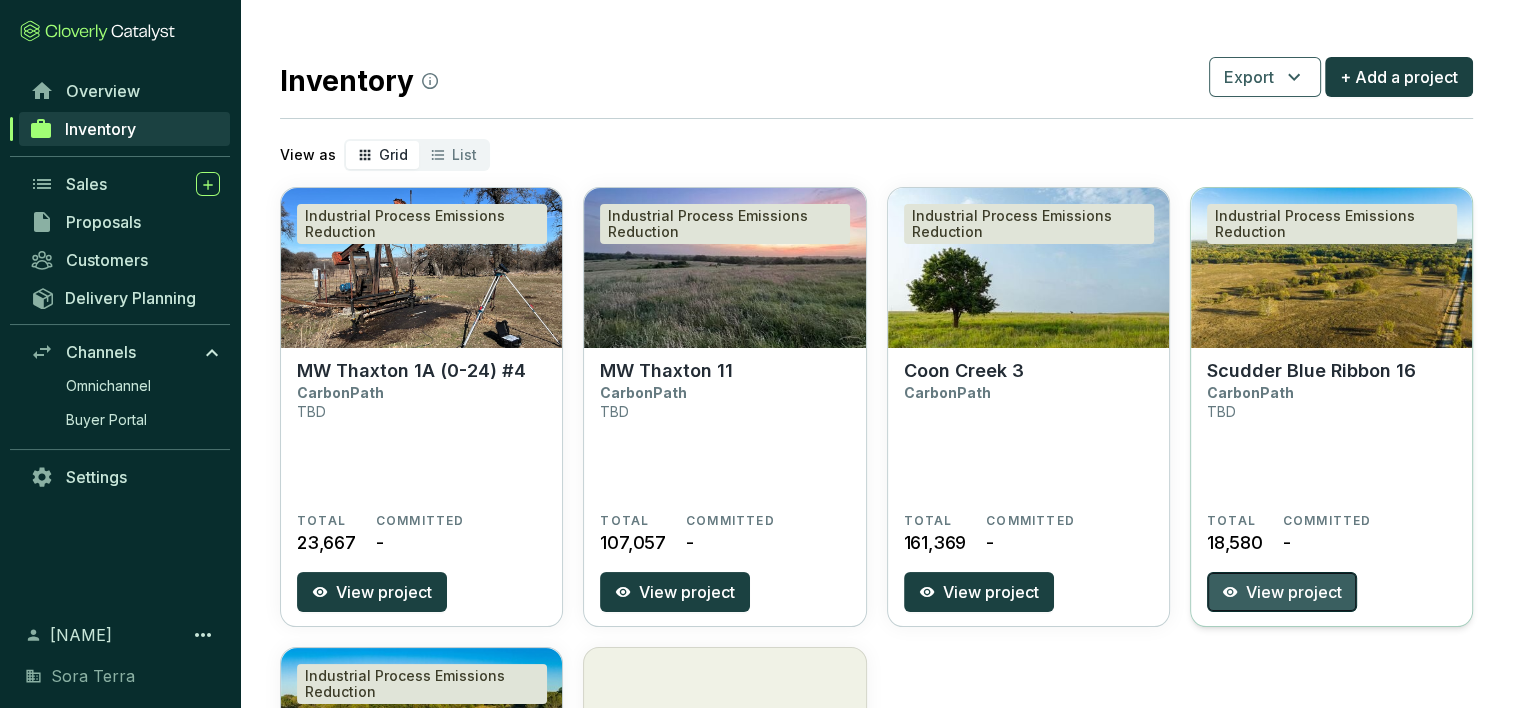 click on "View project" at bounding box center [1282, 592] 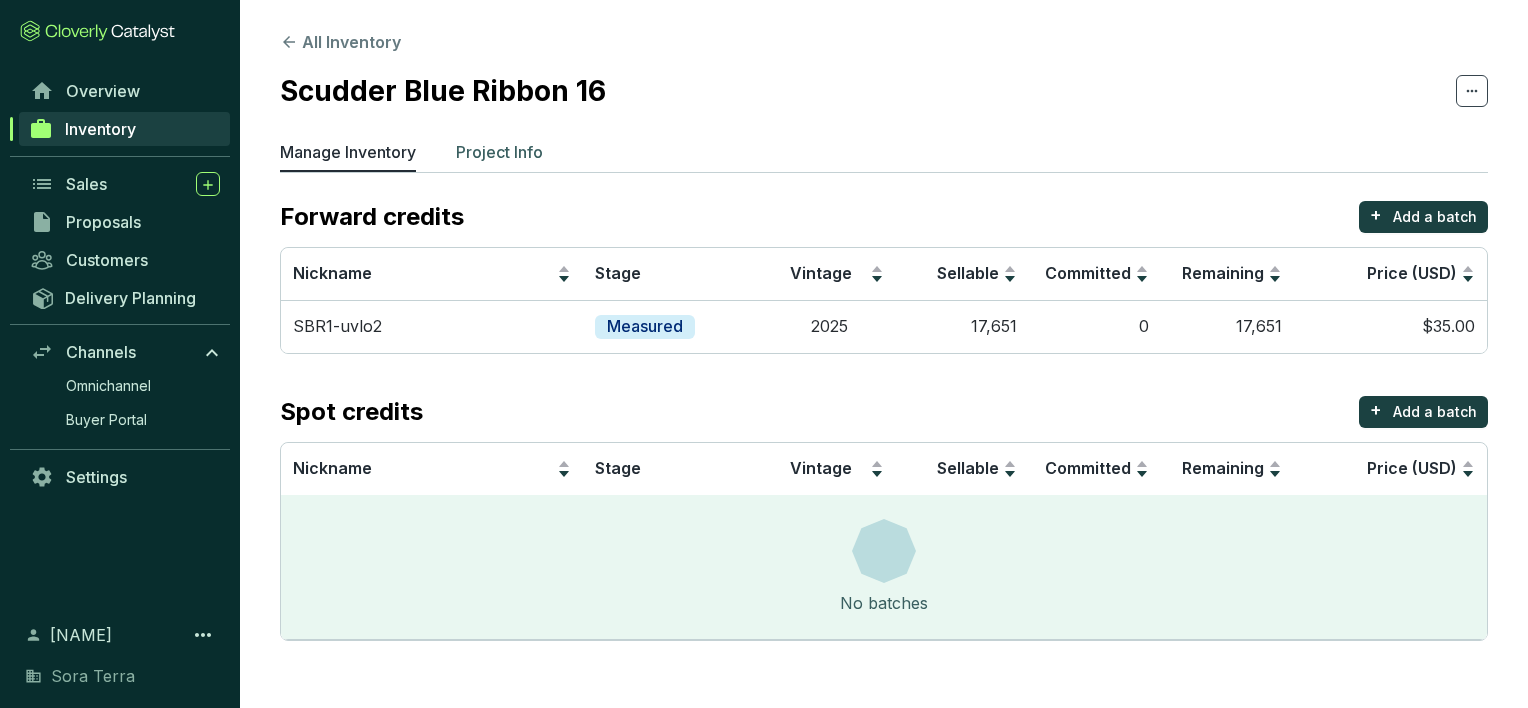 click on "Project Info" at bounding box center [499, 152] 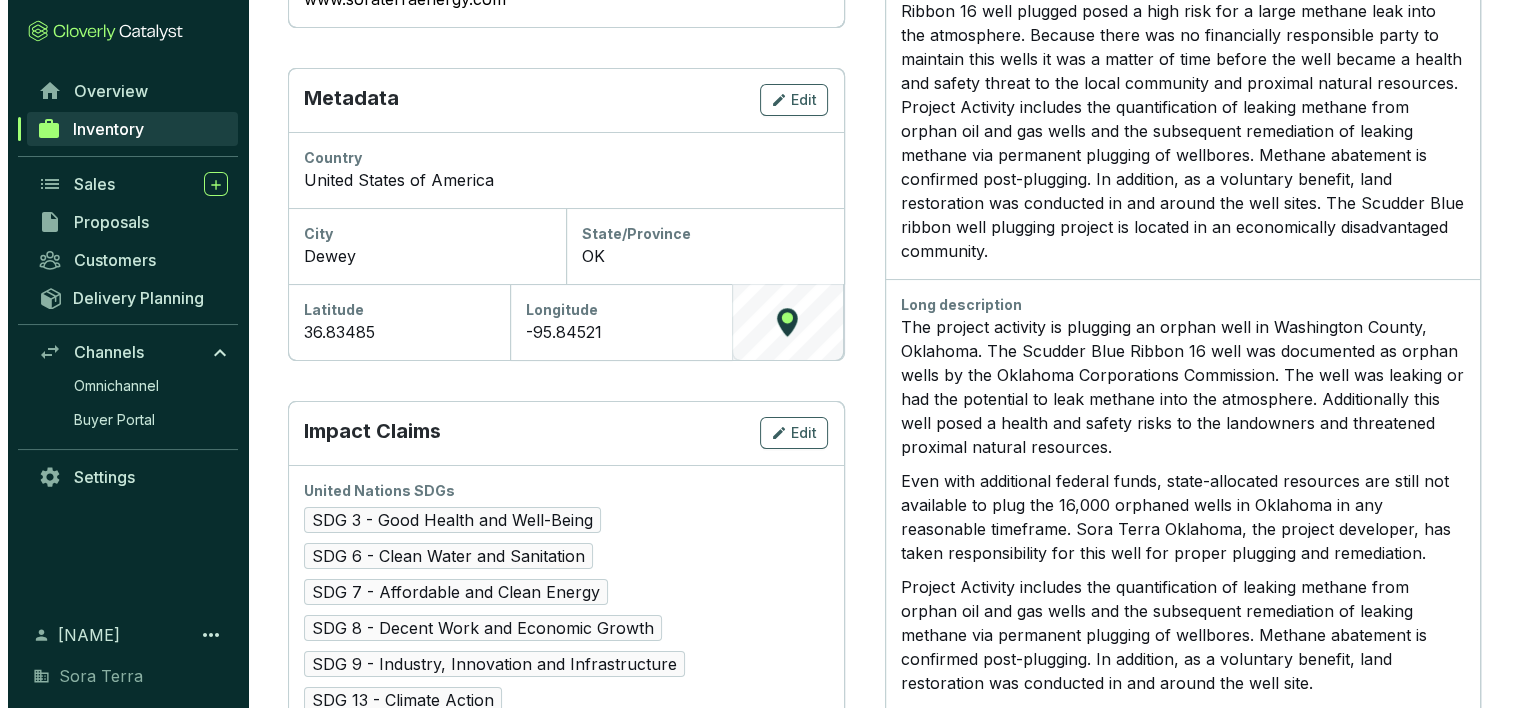 scroll, scrollTop: 943, scrollLeft: 0, axis: vertical 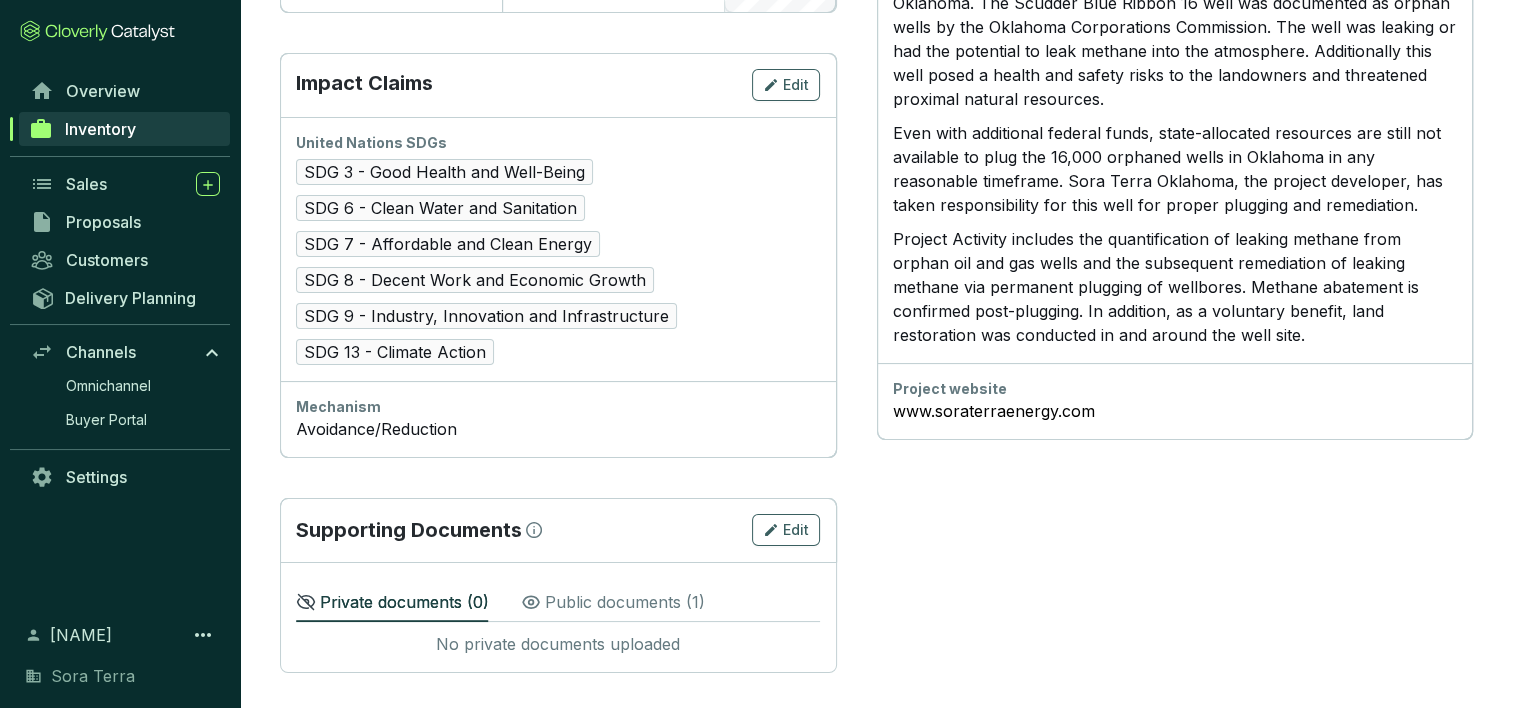 click on "Public documents ( 1 )" at bounding box center (625, 602) 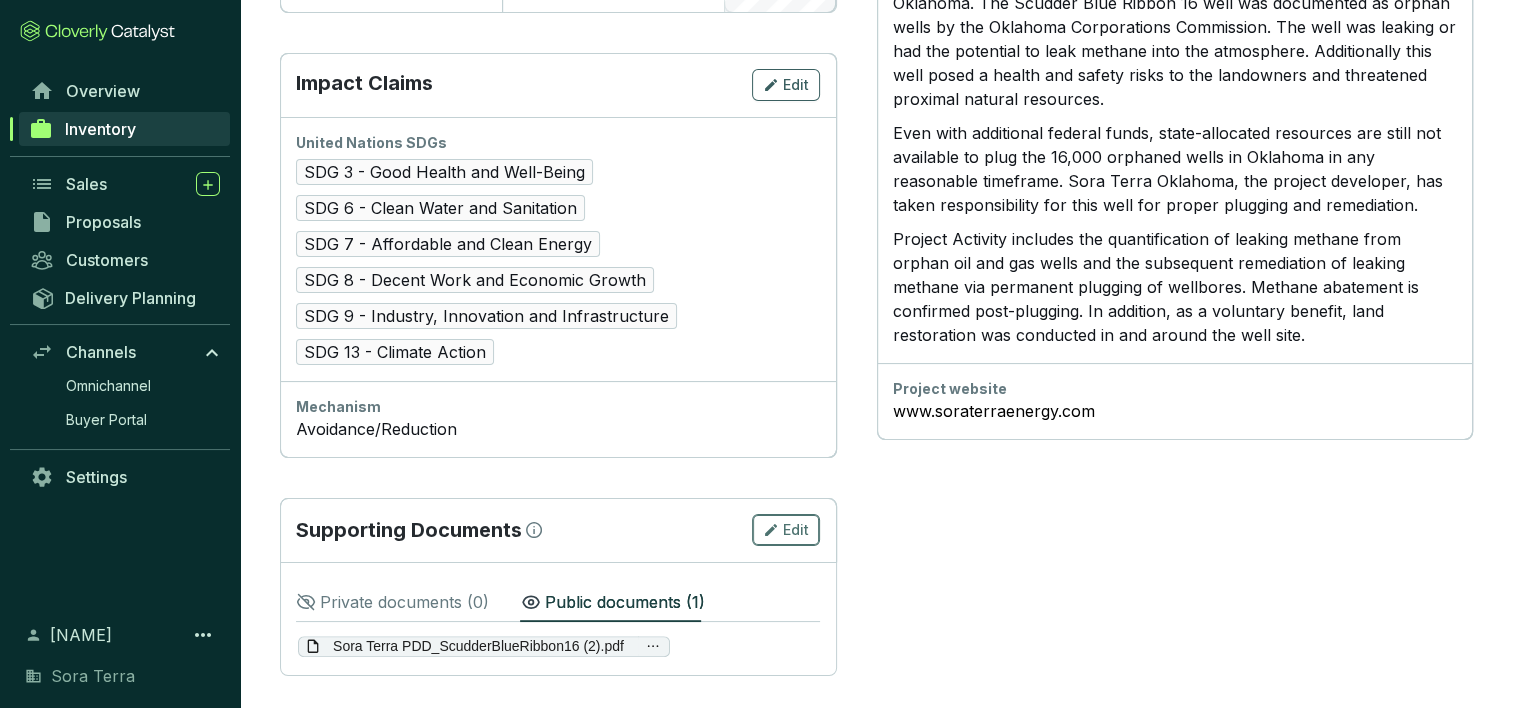 click 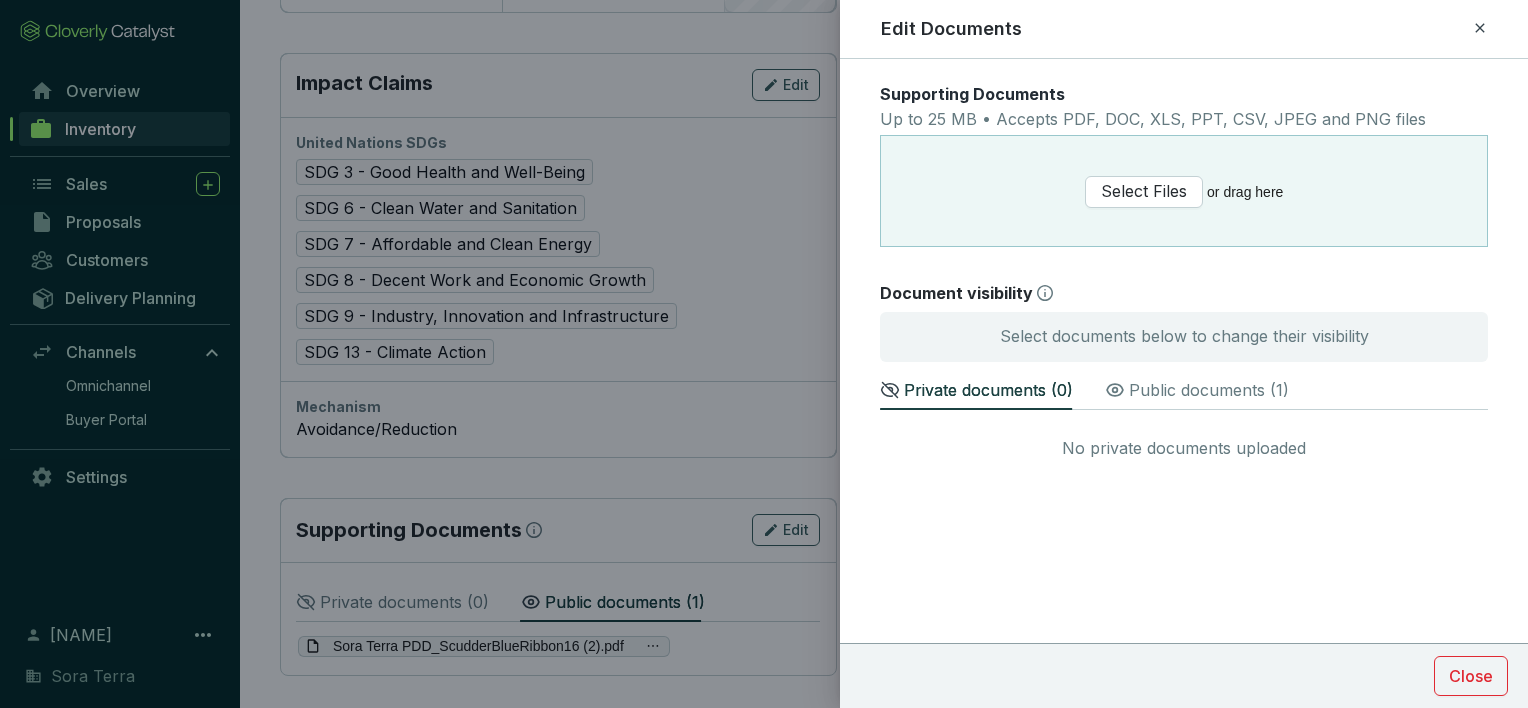 click on "Public documents ( 1 )" at bounding box center [1209, 390] 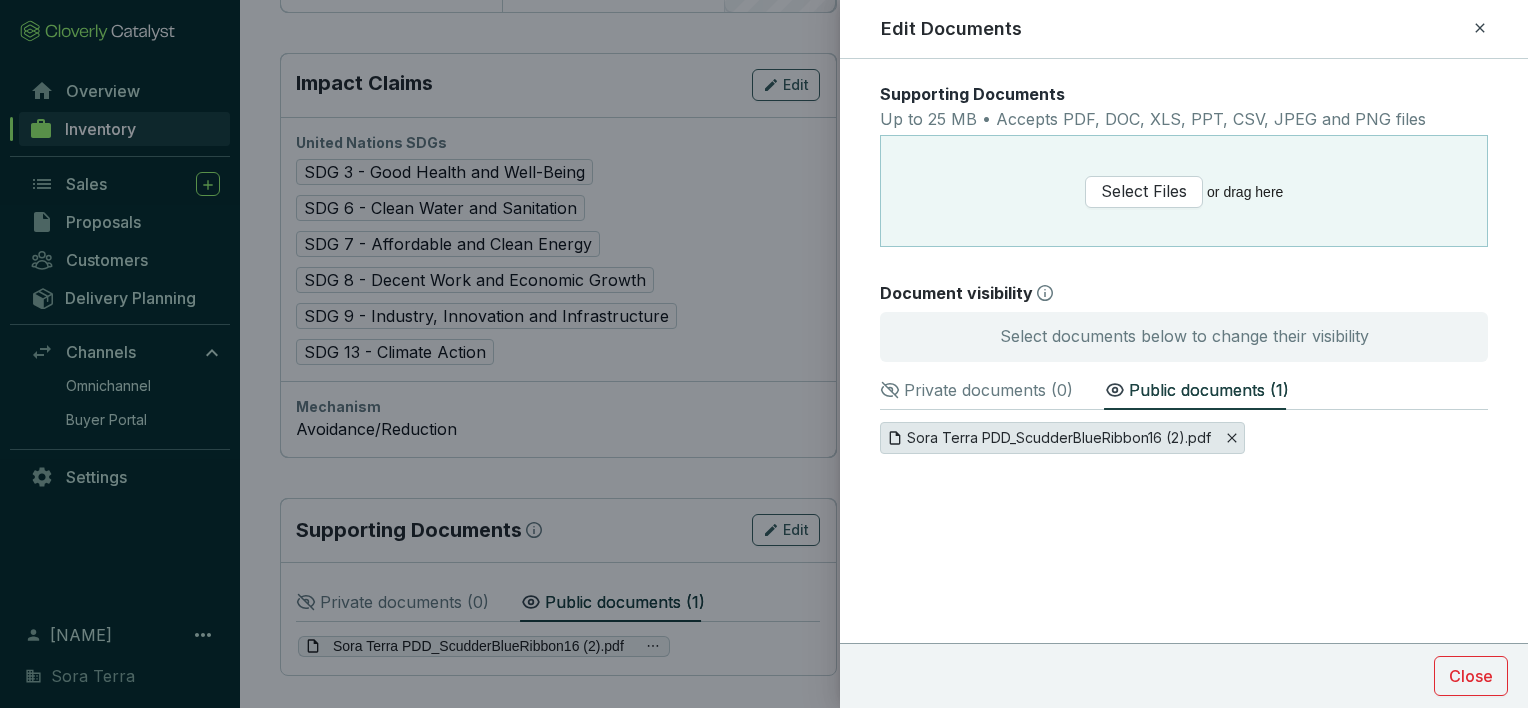 click 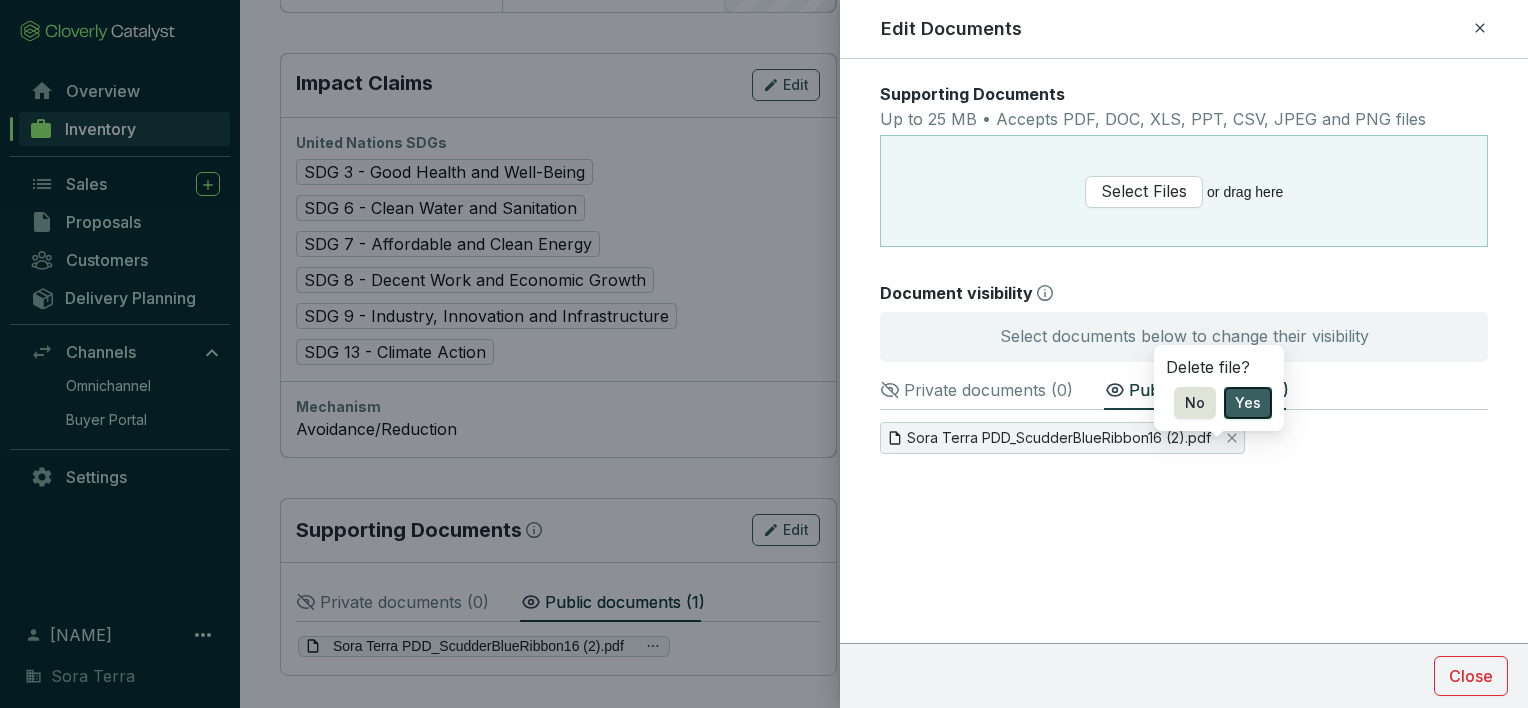 click on "Yes" at bounding box center (1248, 403) 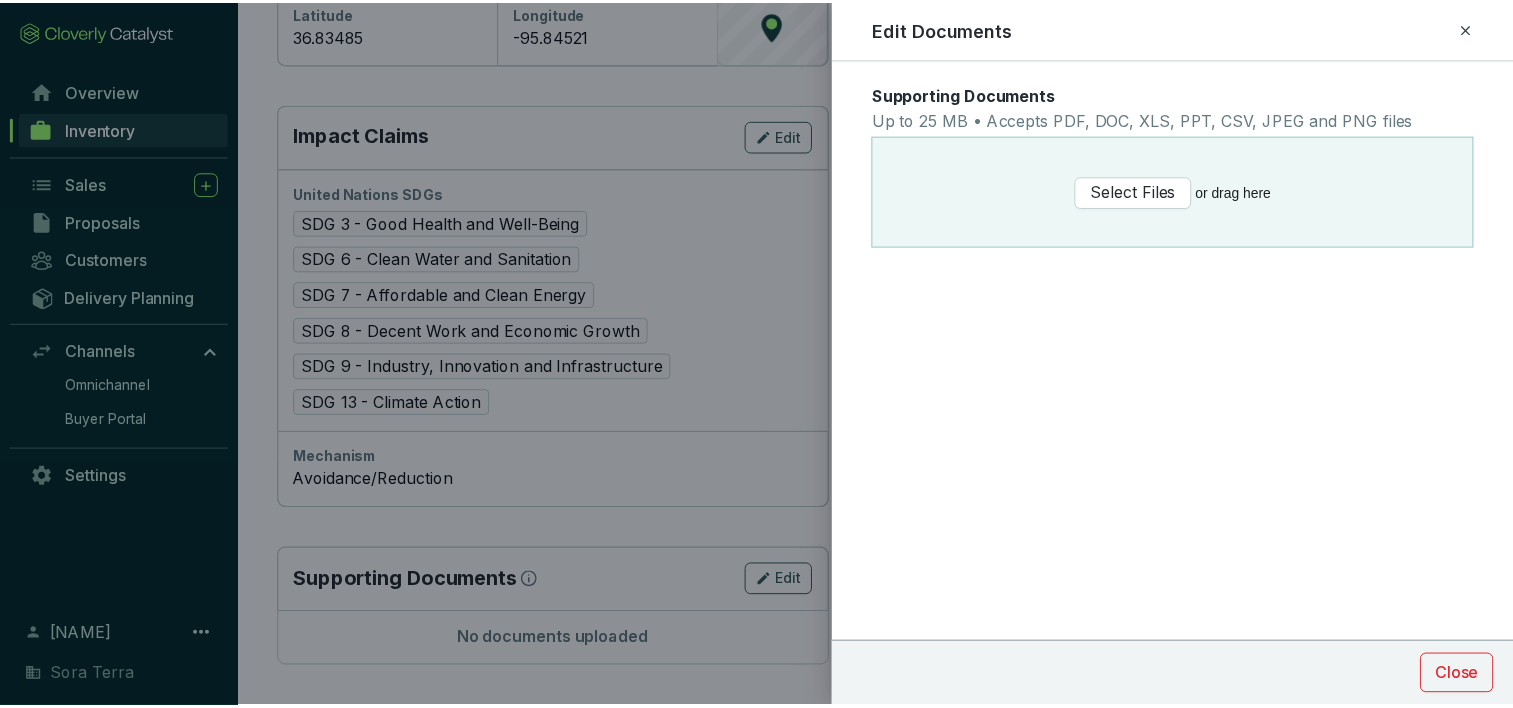 scroll, scrollTop: 887, scrollLeft: 0, axis: vertical 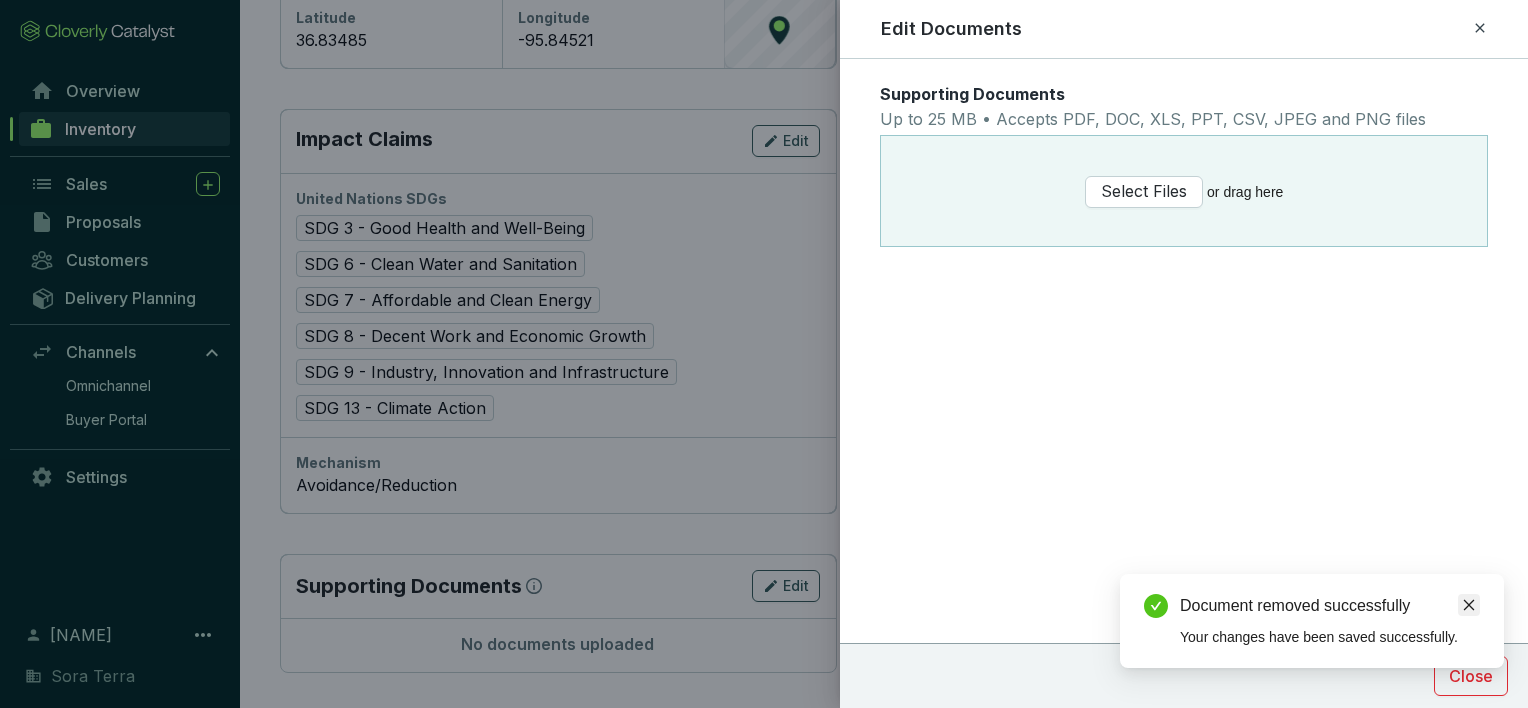 click 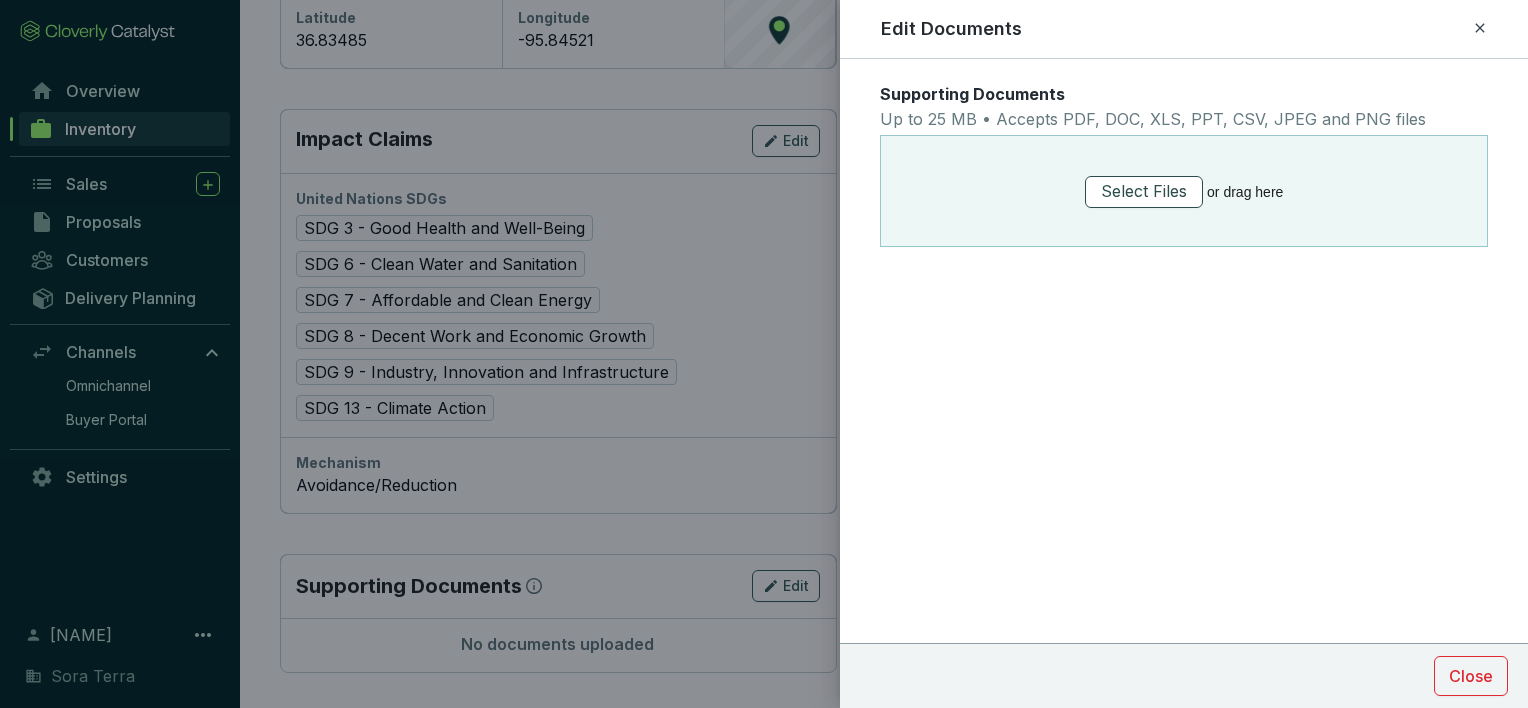 click on "Select Files" at bounding box center (1144, 191) 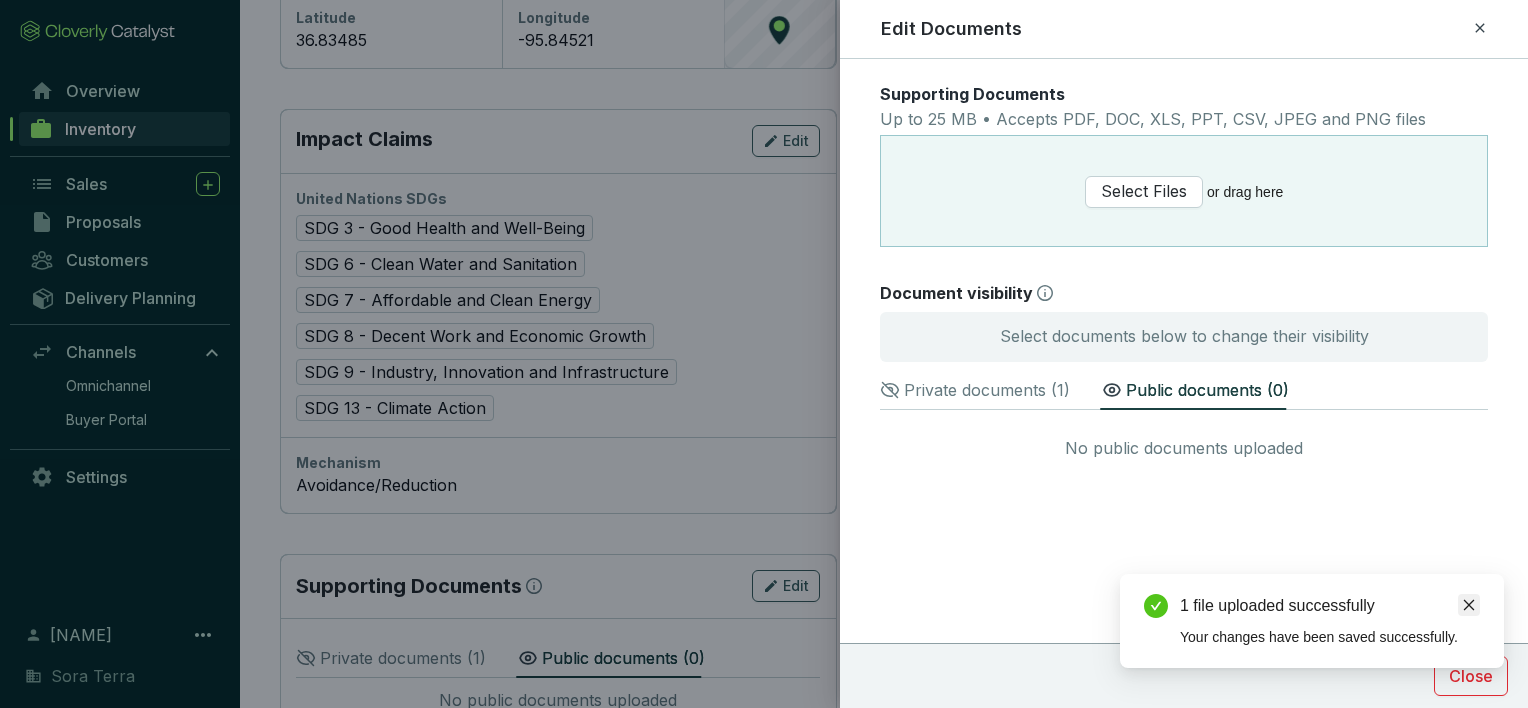 click 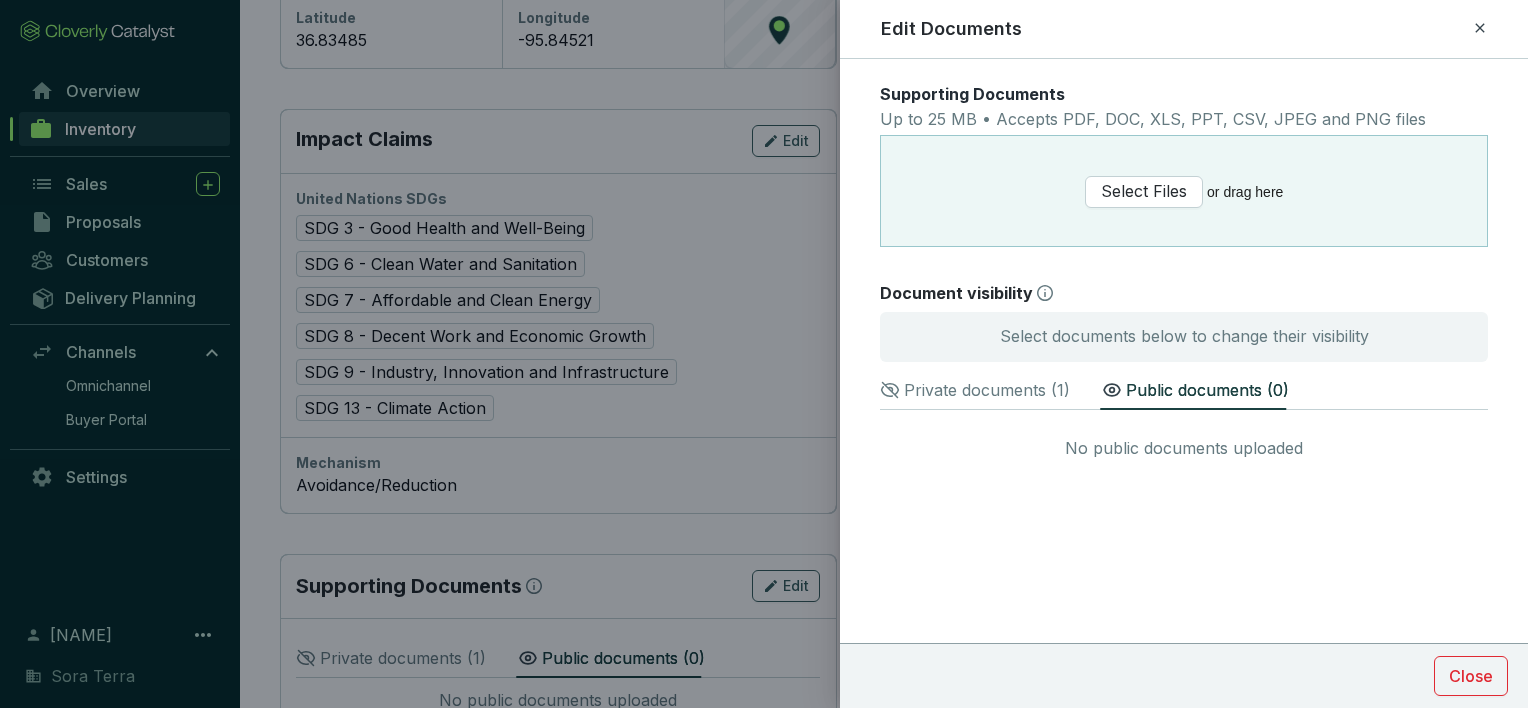 click on "Private documents ( 1 )" at bounding box center (987, 390) 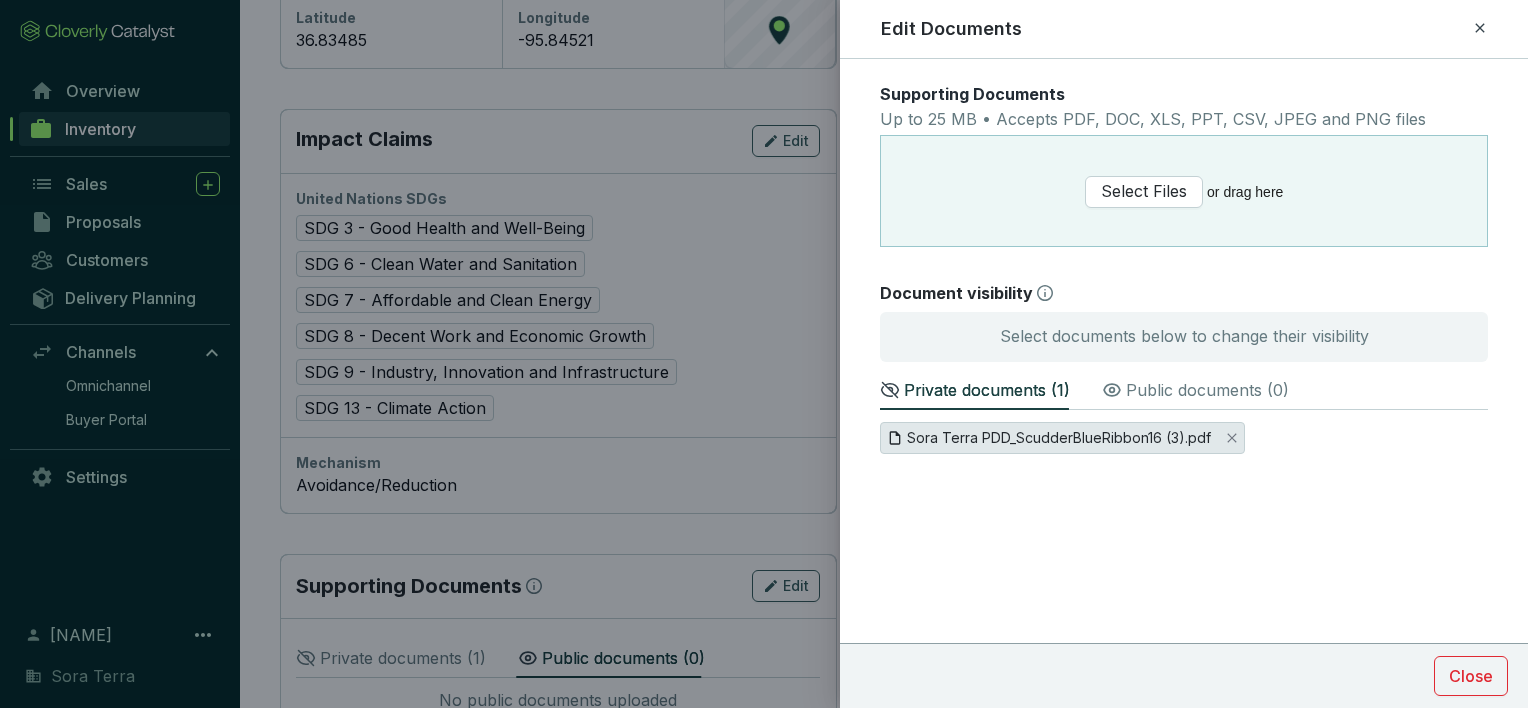 click on "Sora Terra PDD_ScudderBlueRibbon16 (3).pdf" at bounding box center (1059, 438) 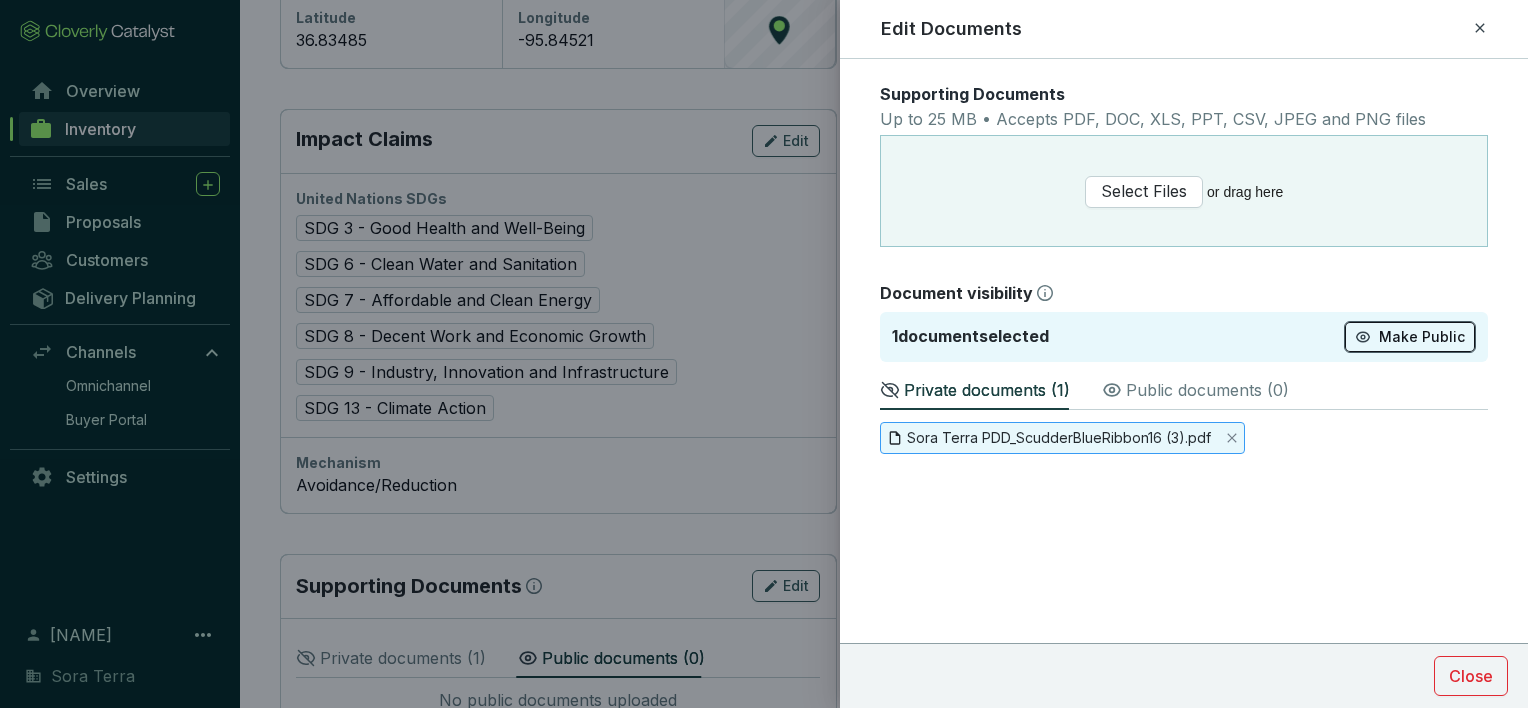 click on "Make Public" at bounding box center (1422, 337) 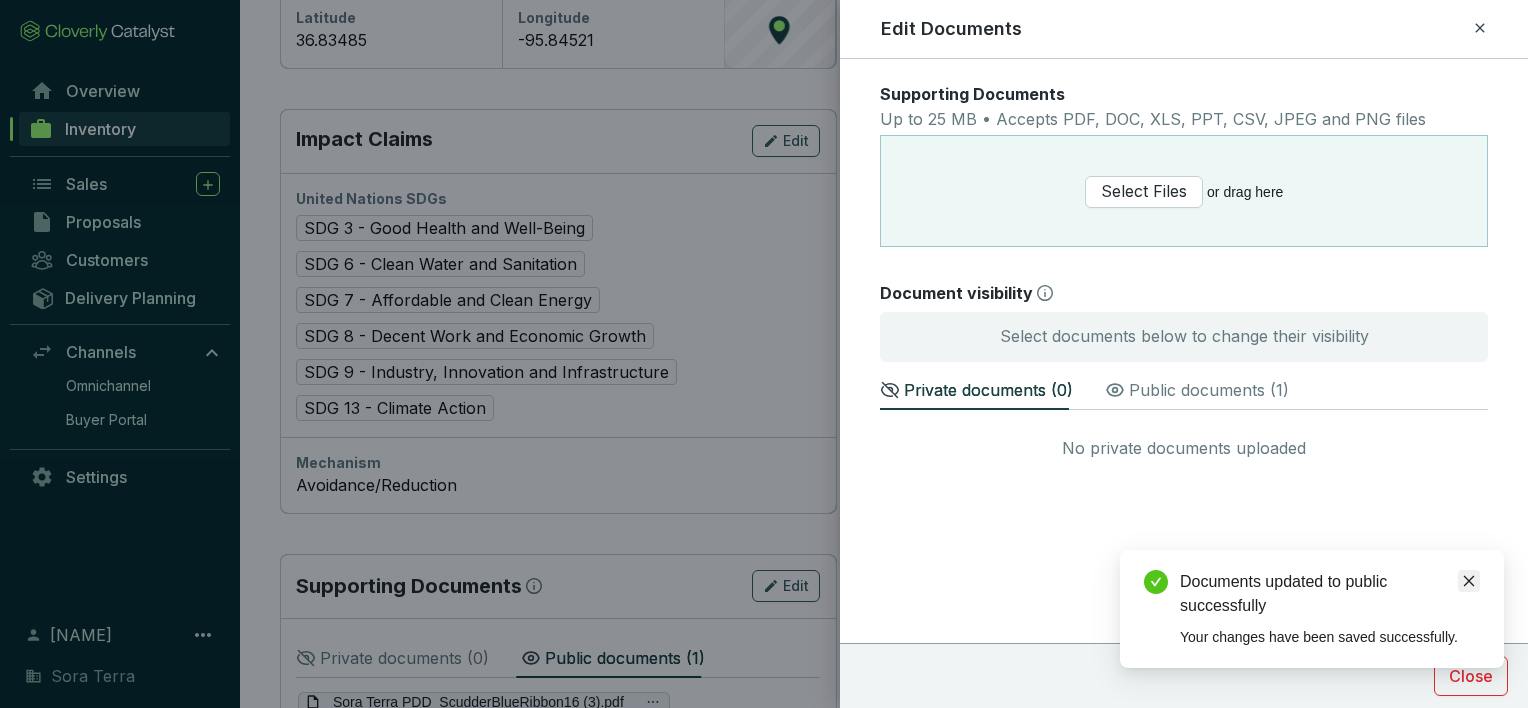 click 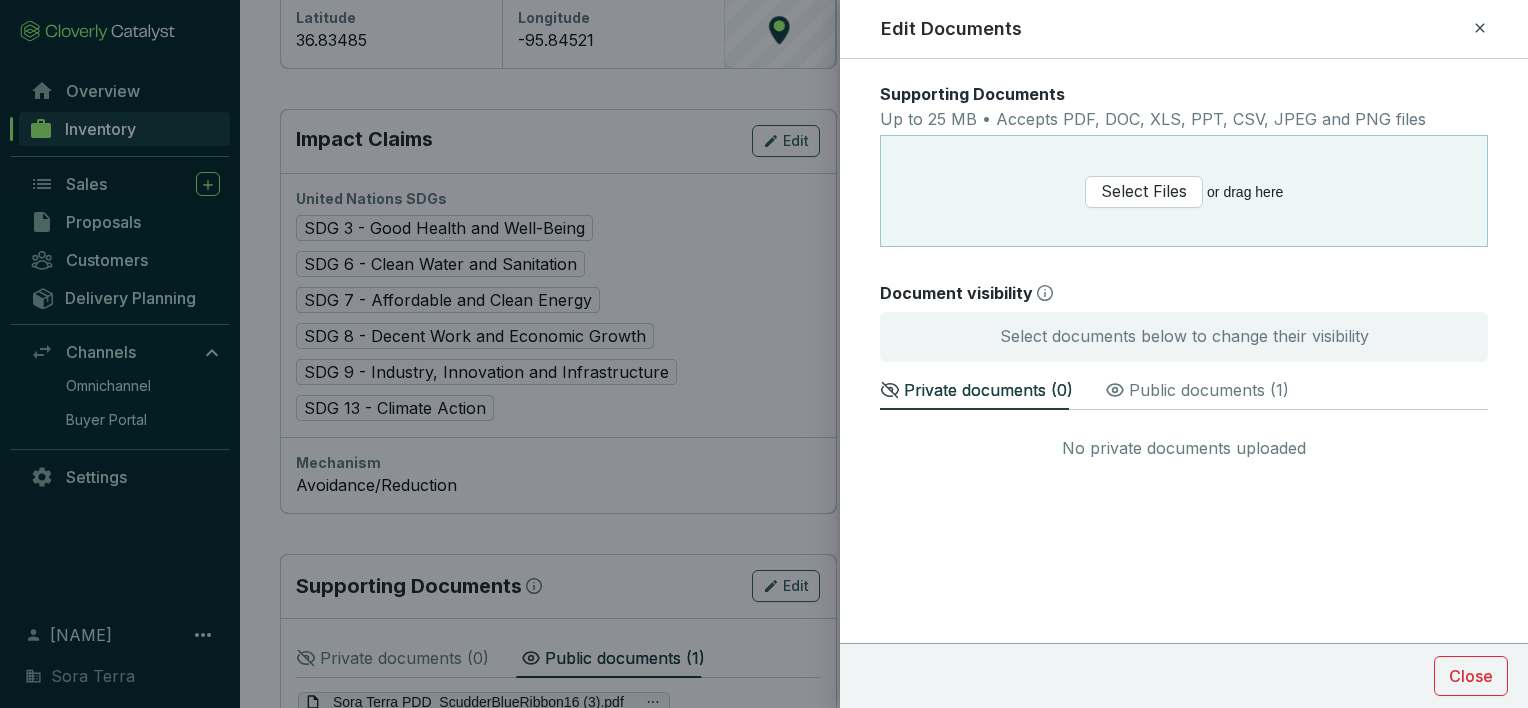 click 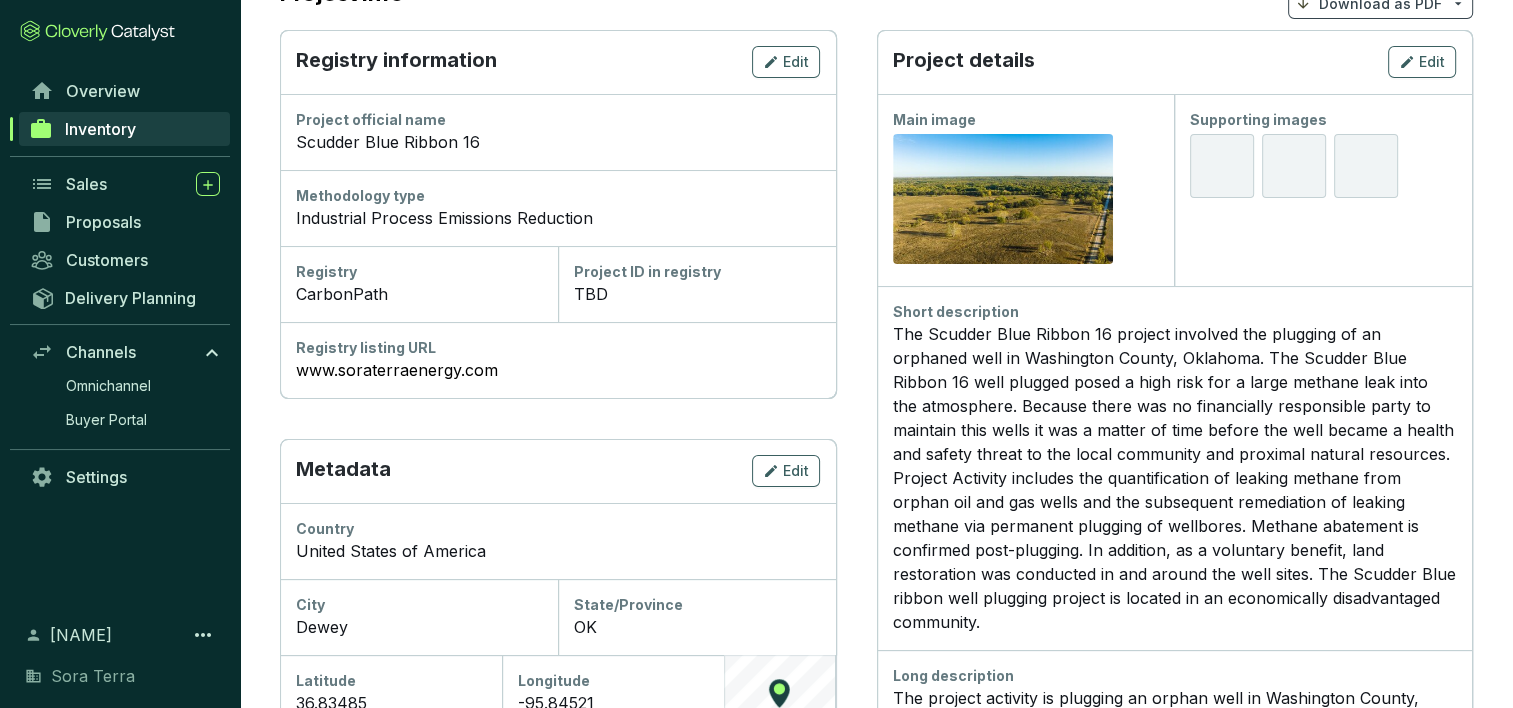 scroll, scrollTop: 0, scrollLeft: 0, axis: both 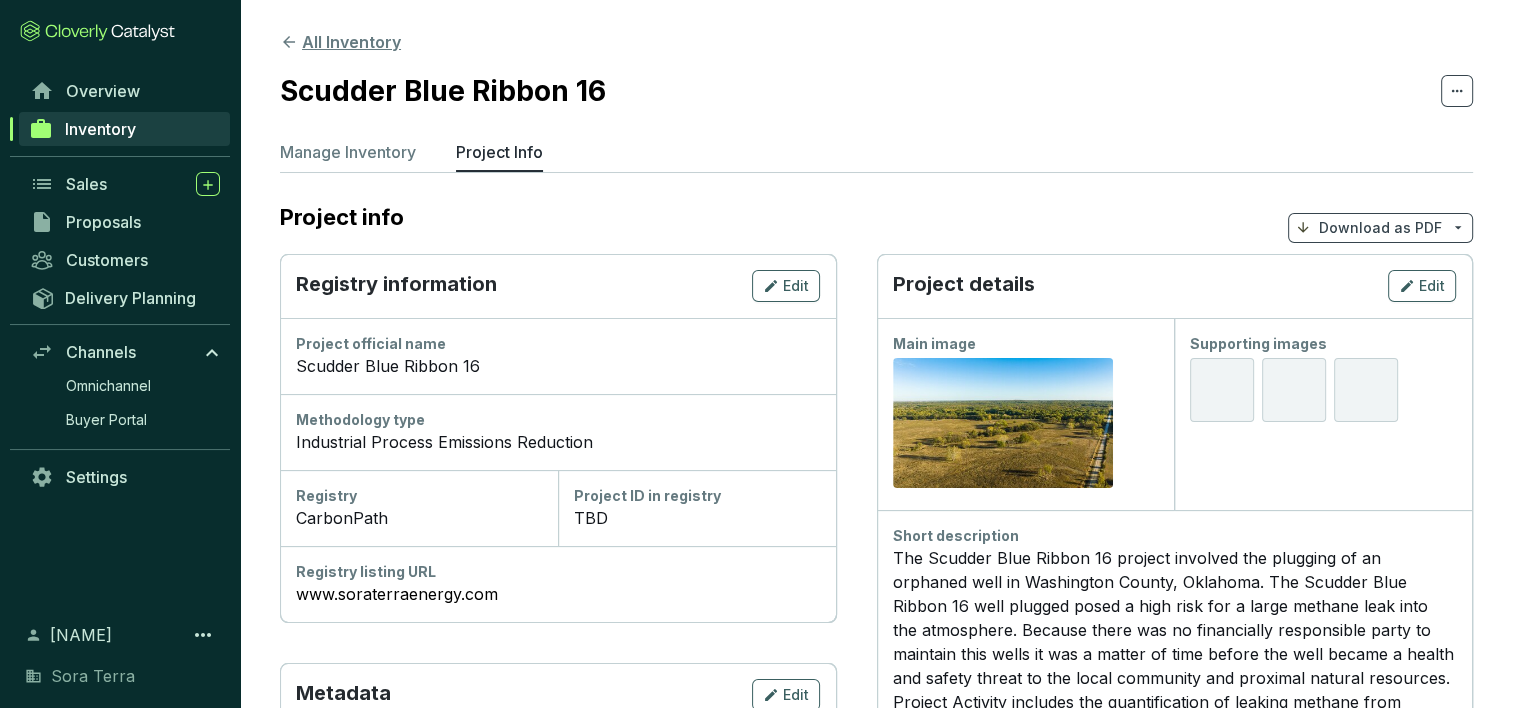 click on "All Inventory" at bounding box center (340, 42) 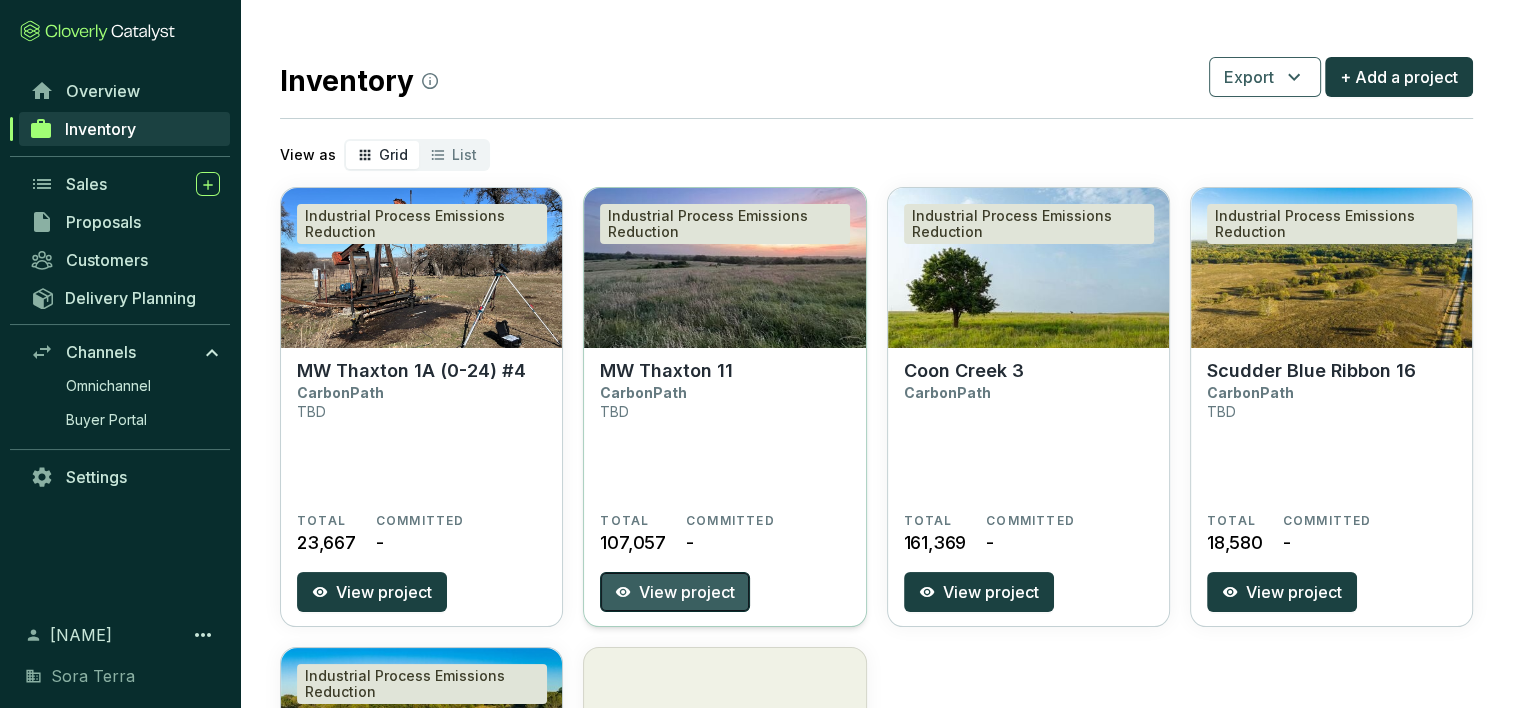click on "View project" at bounding box center (687, 592) 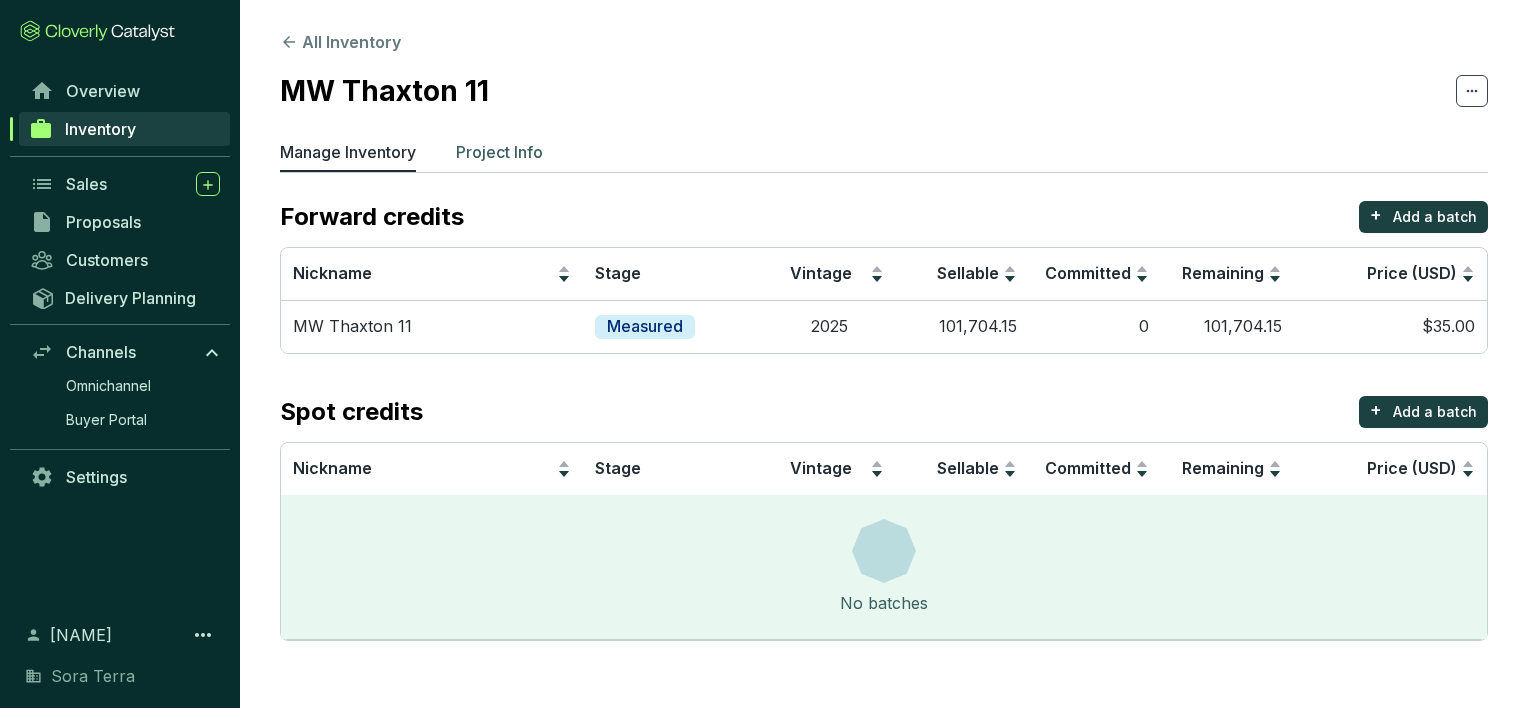 click on "Project Info" at bounding box center (499, 152) 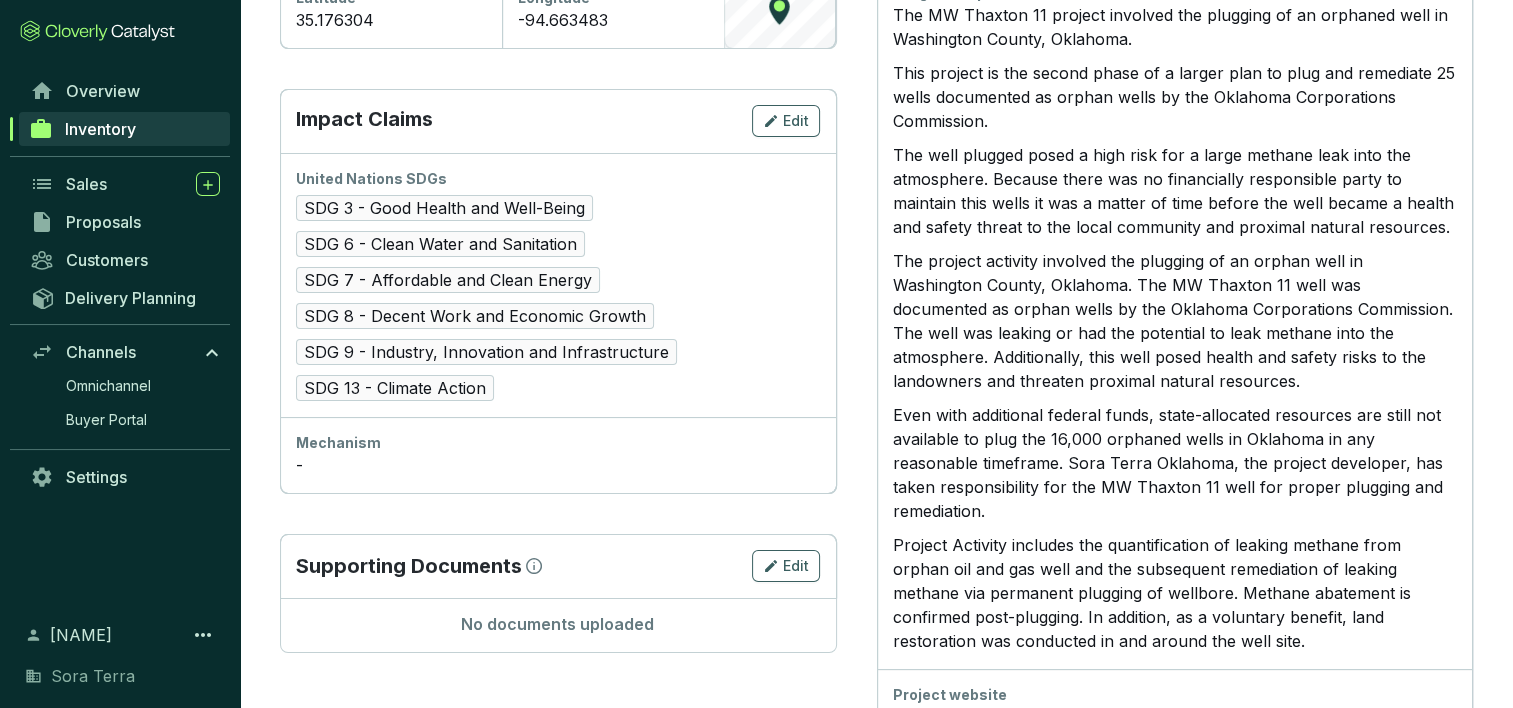 scroll, scrollTop: 984, scrollLeft: 0, axis: vertical 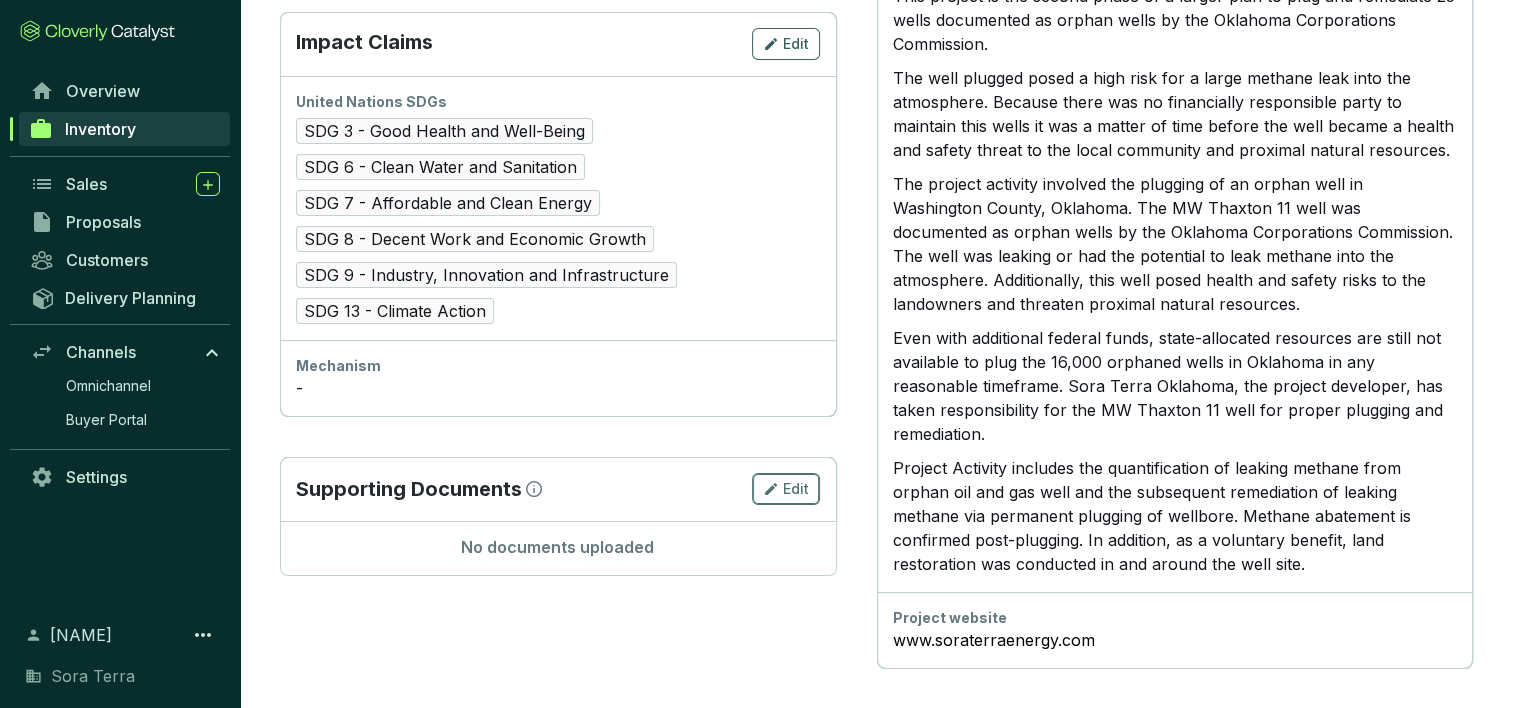 click on "Edit" at bounding box center [796, 489] 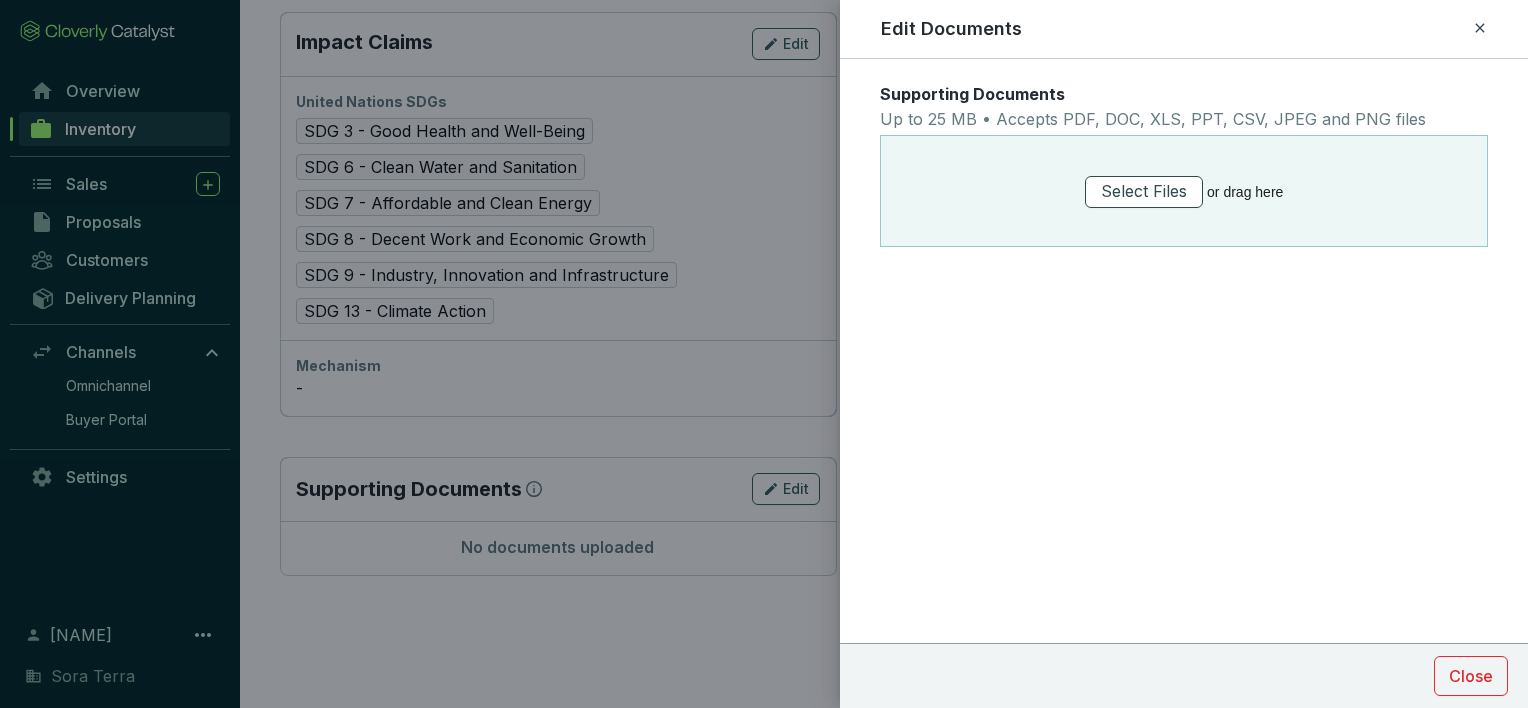 click on "Select Files" at bounding box center [1144, 191] 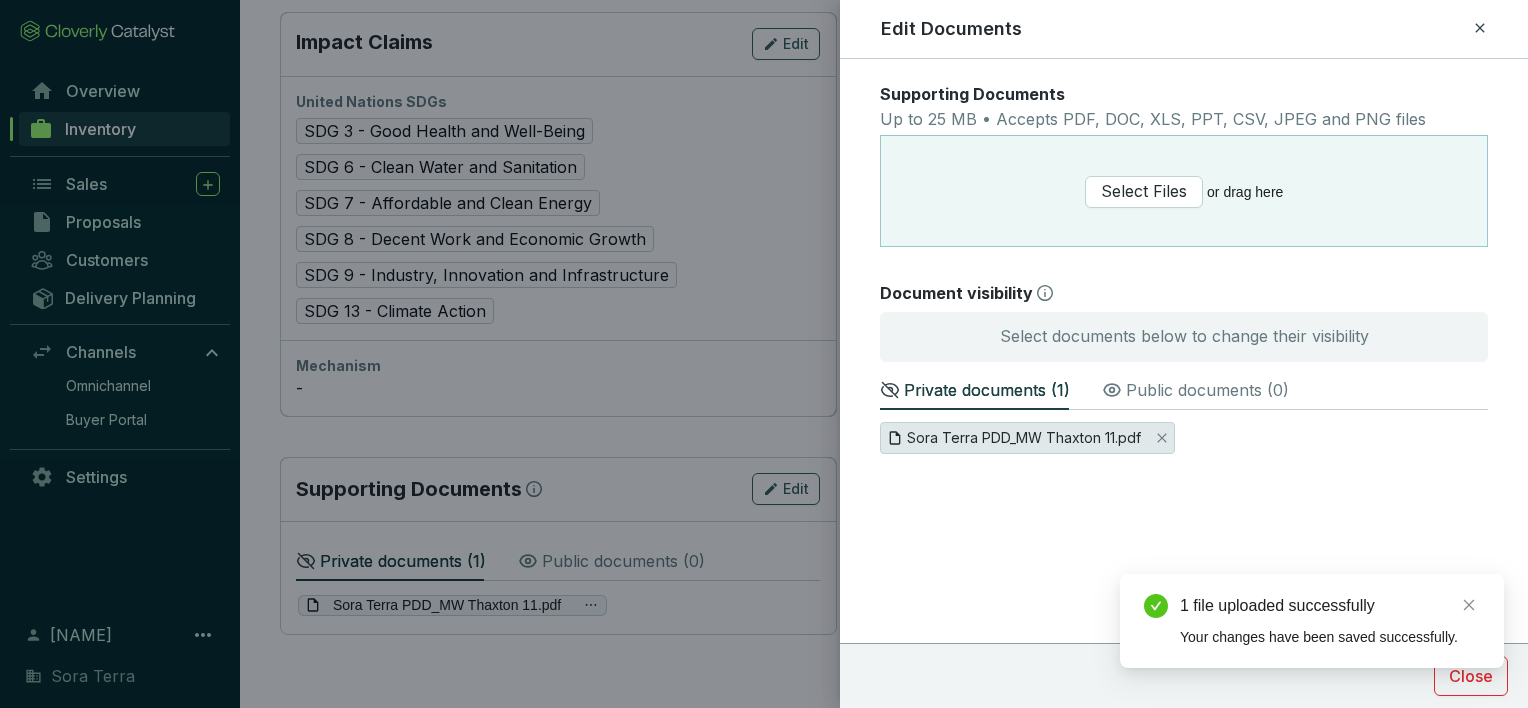 click on "Sora Terra PDD_MW Thaxton 11.pdf" at bounding box center [1024, 438] 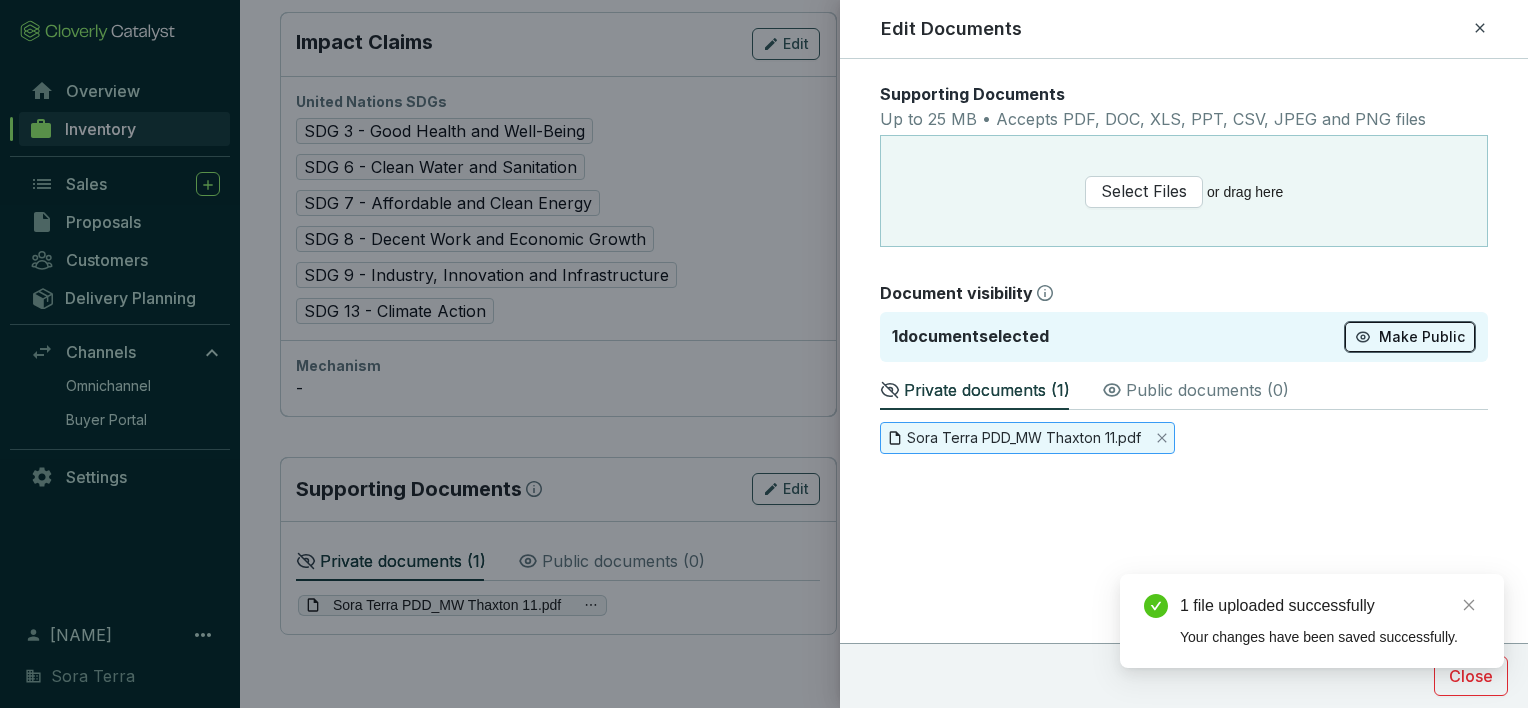 click on "Make Public" at bounding box center [1422, 337] 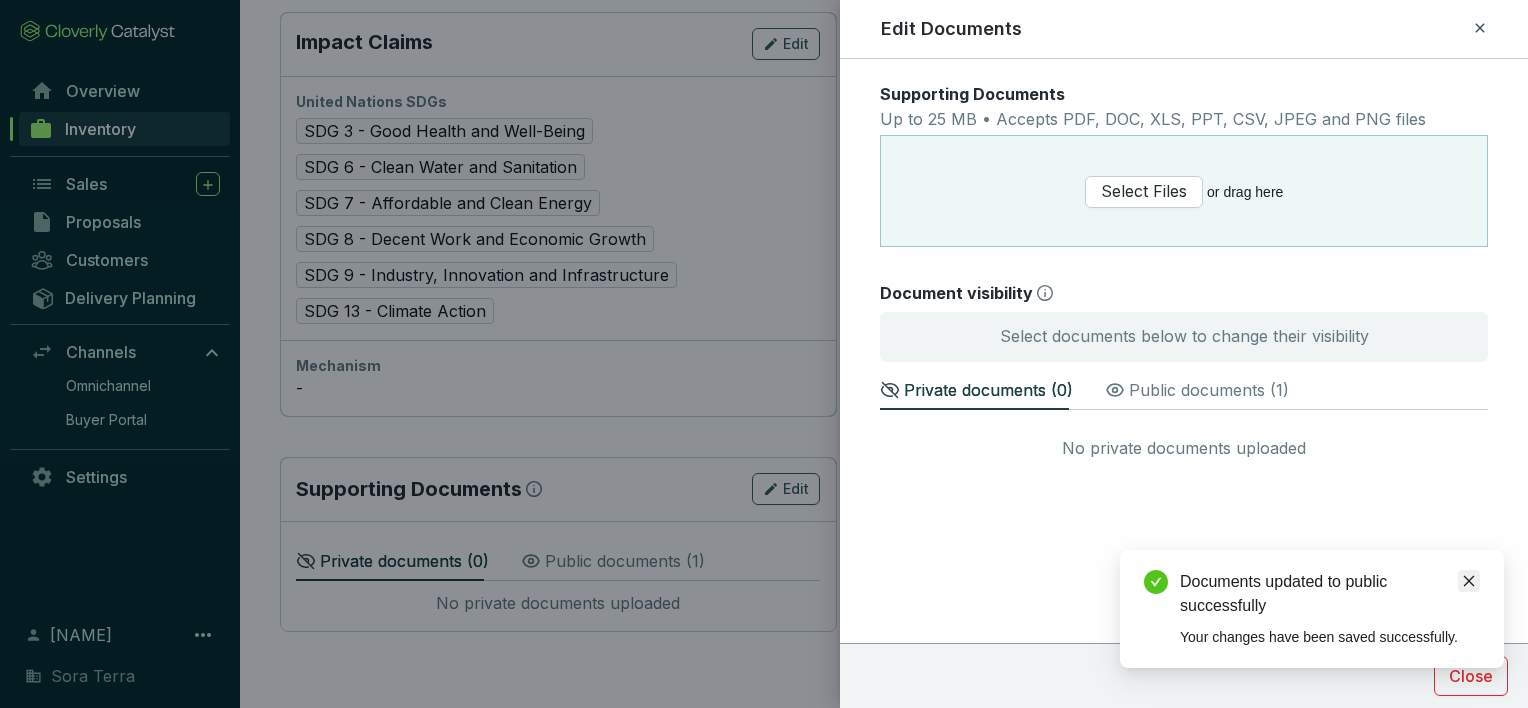 click 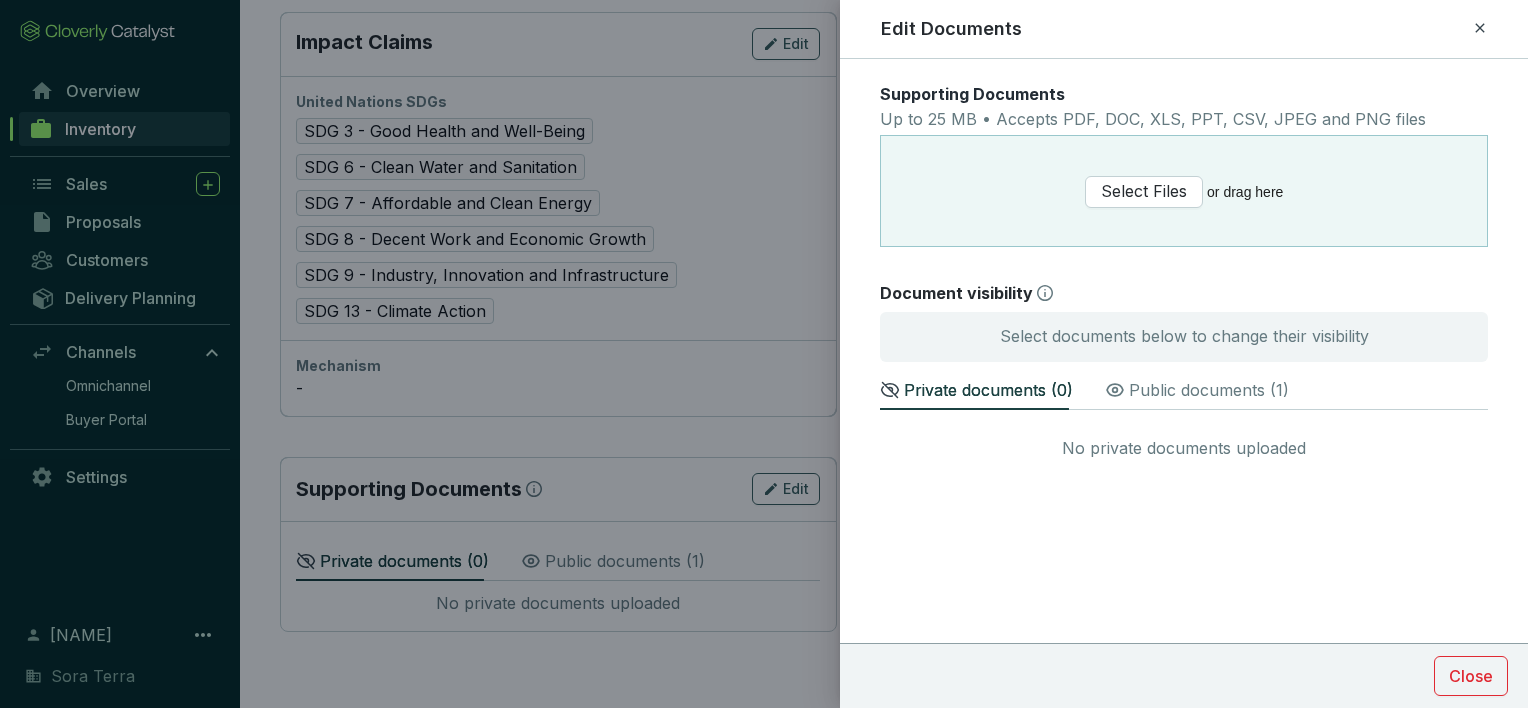 click 